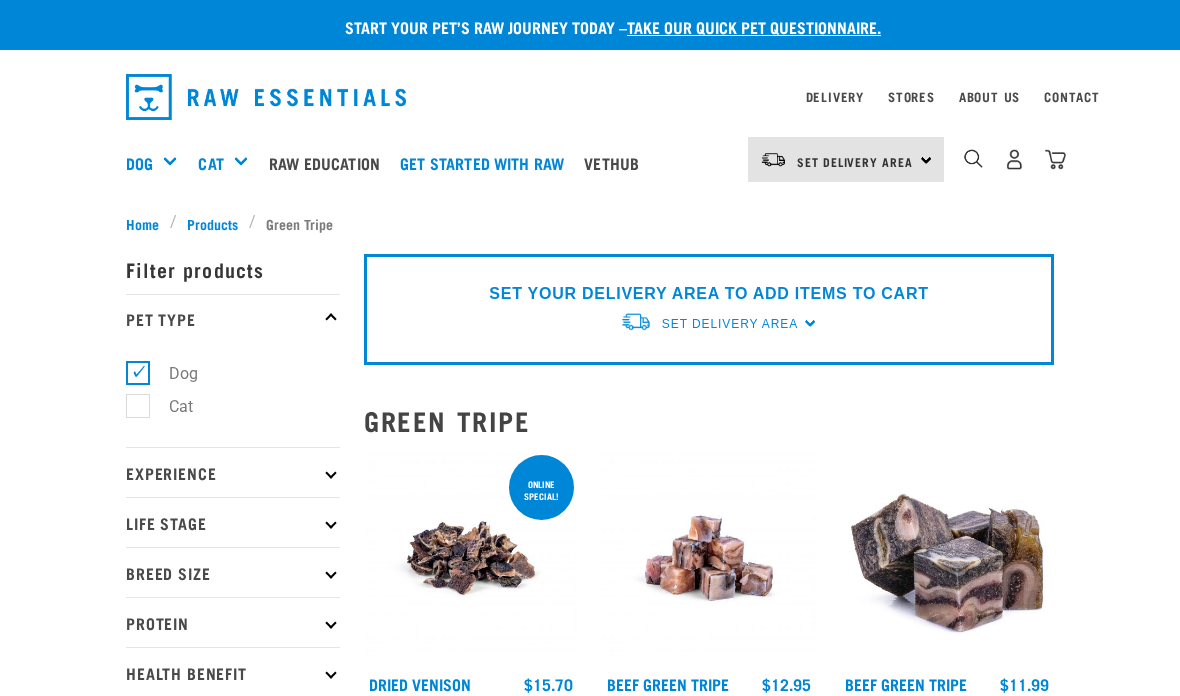 scroll, scrollTop: 0, scrollLeft: 0, axis: both 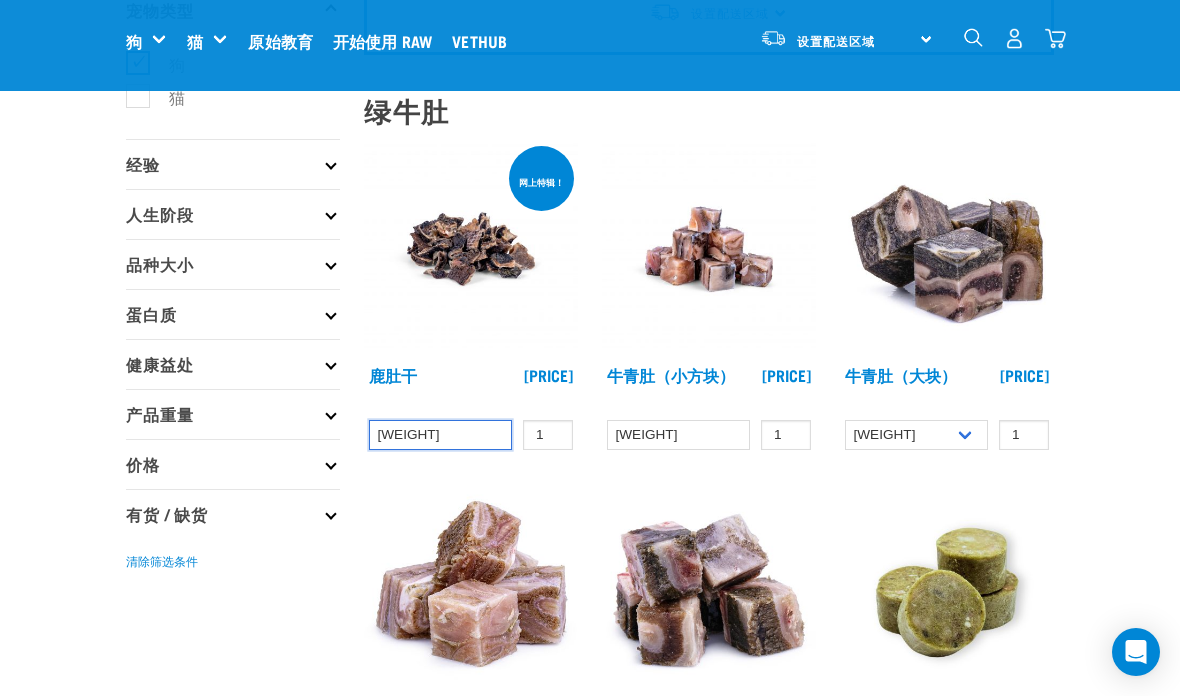 click on "150克" at bounding box center (440, 435) 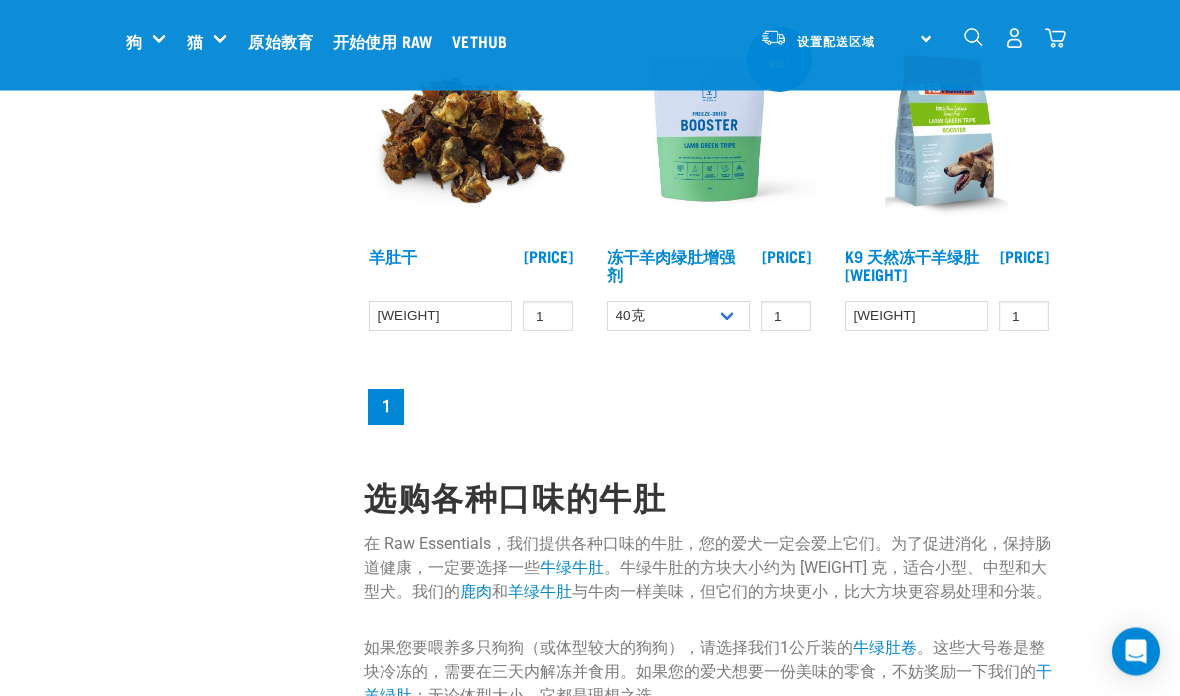 scroll, scrollTop: 965, scrollLeft: 0, axis: vertical 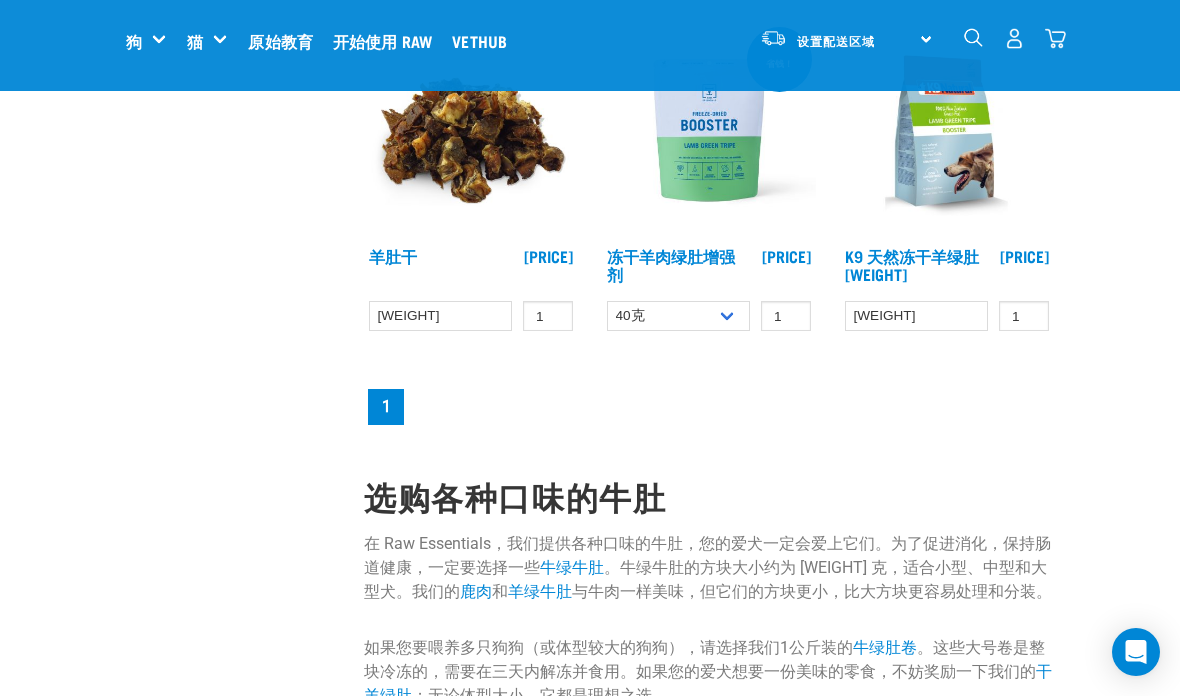 click on "100克" at bounding box center (440, 316) 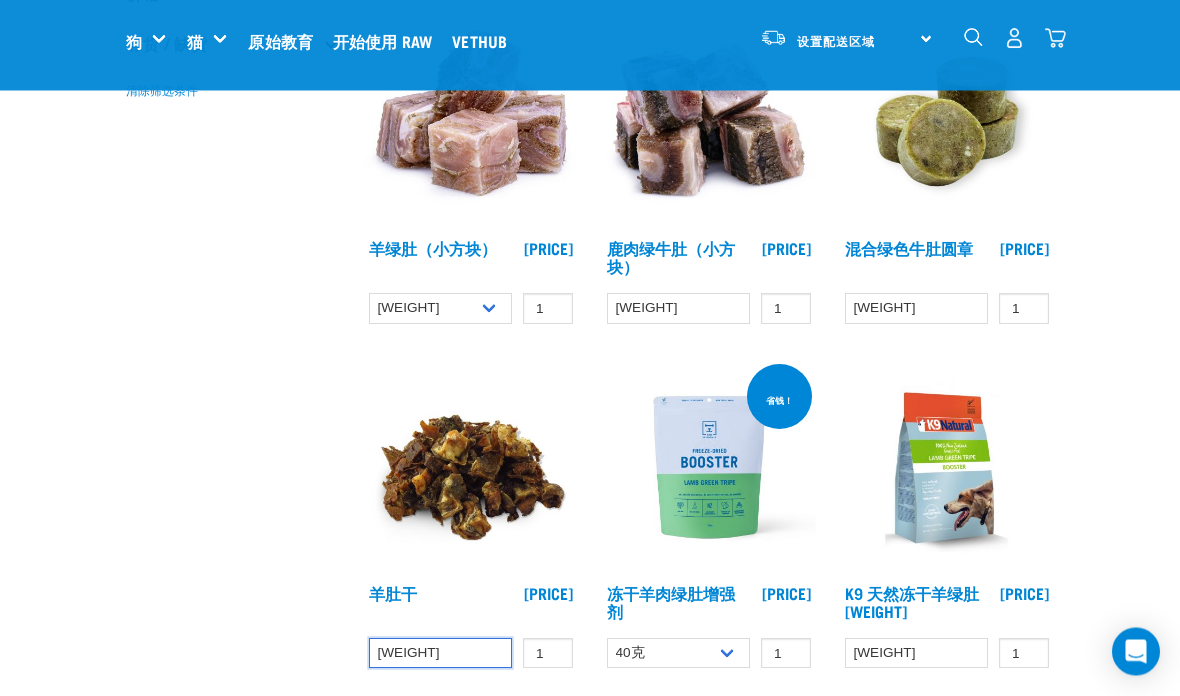 scroll, scrollTop: 633, scrollLeft: 0, axis: vertical 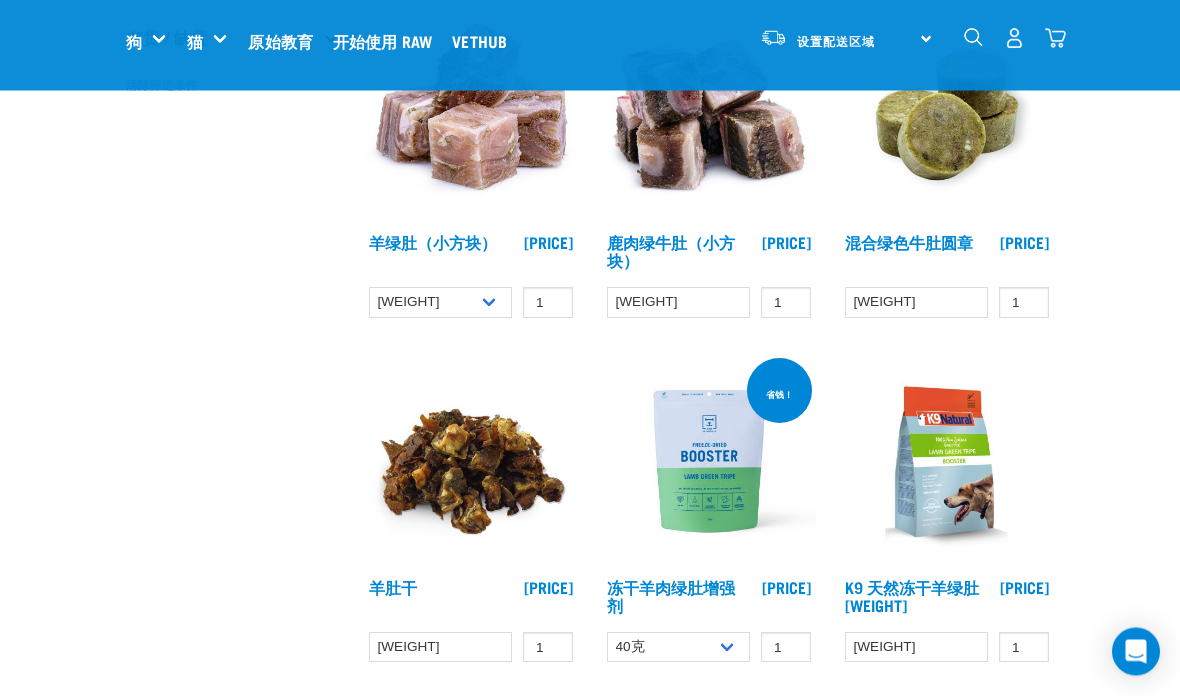 click on "40克
200克" at bounding box center [678, 648] 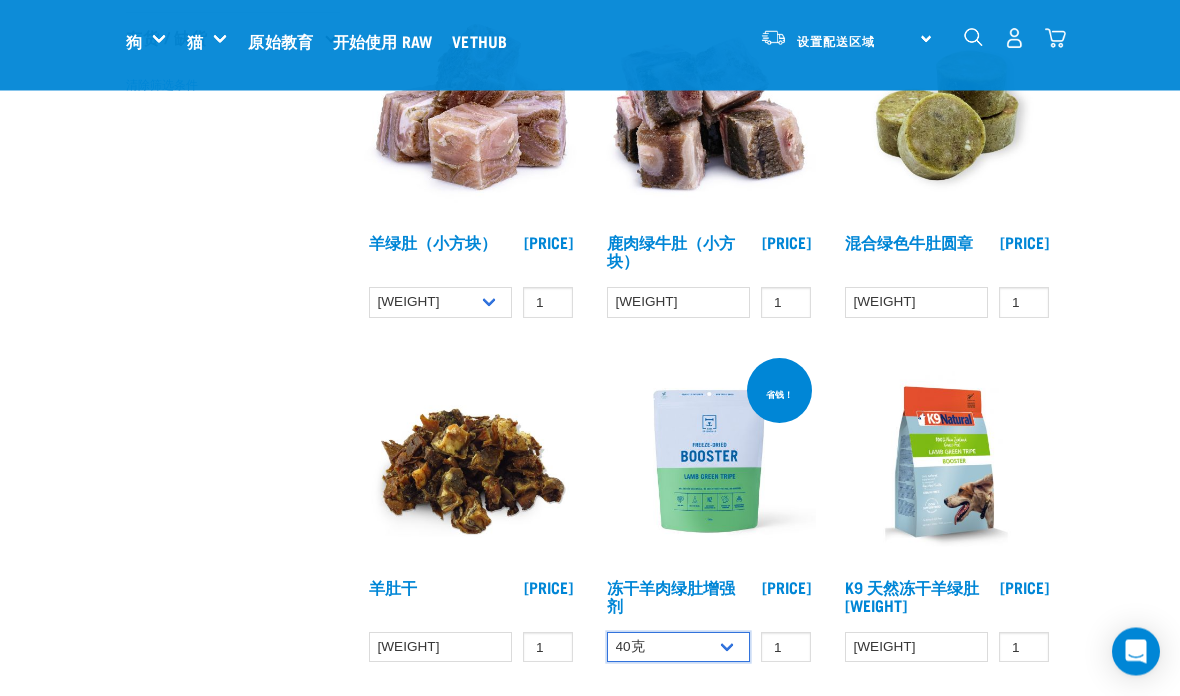 scroll, scrollTop: 634, scrollLeft: 0, axis: vertical 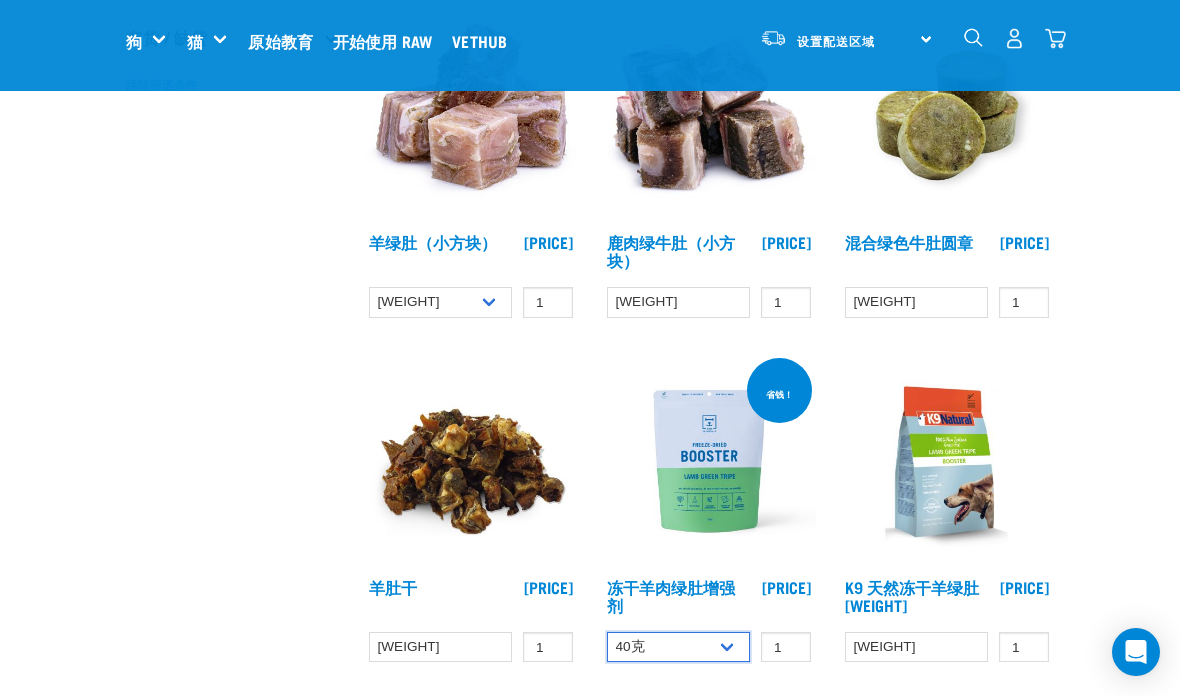 select on "348055" 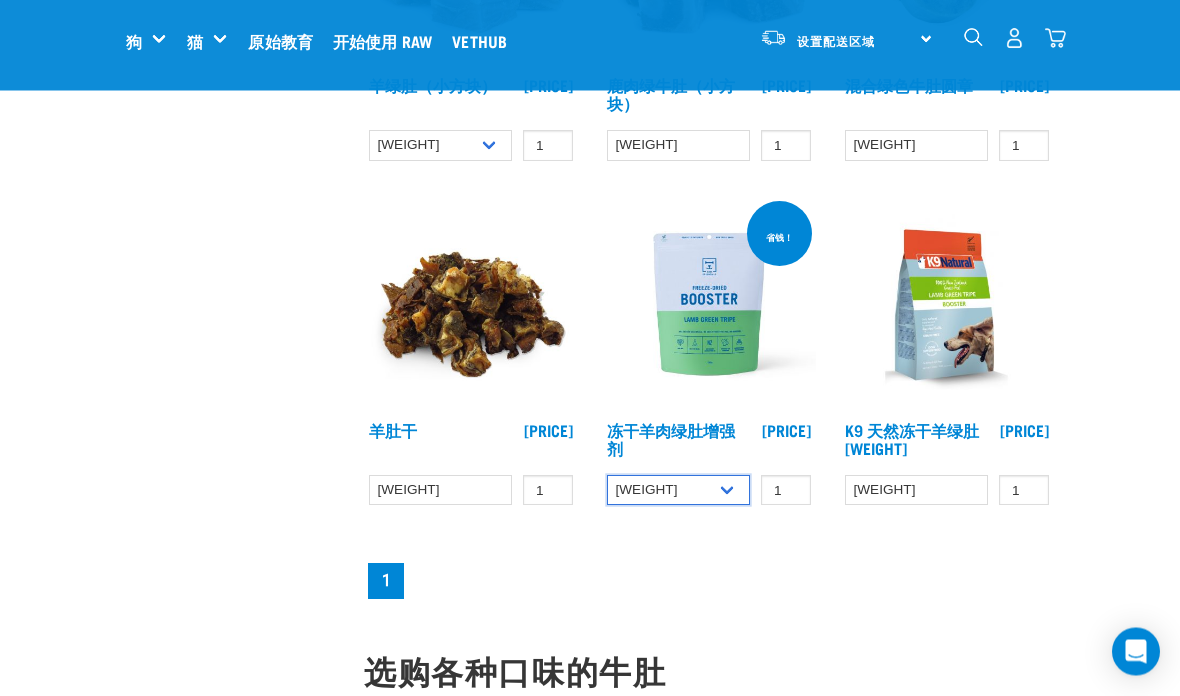 scroll, scrollTop: 792, scrollLeft: 0, axis: vertical 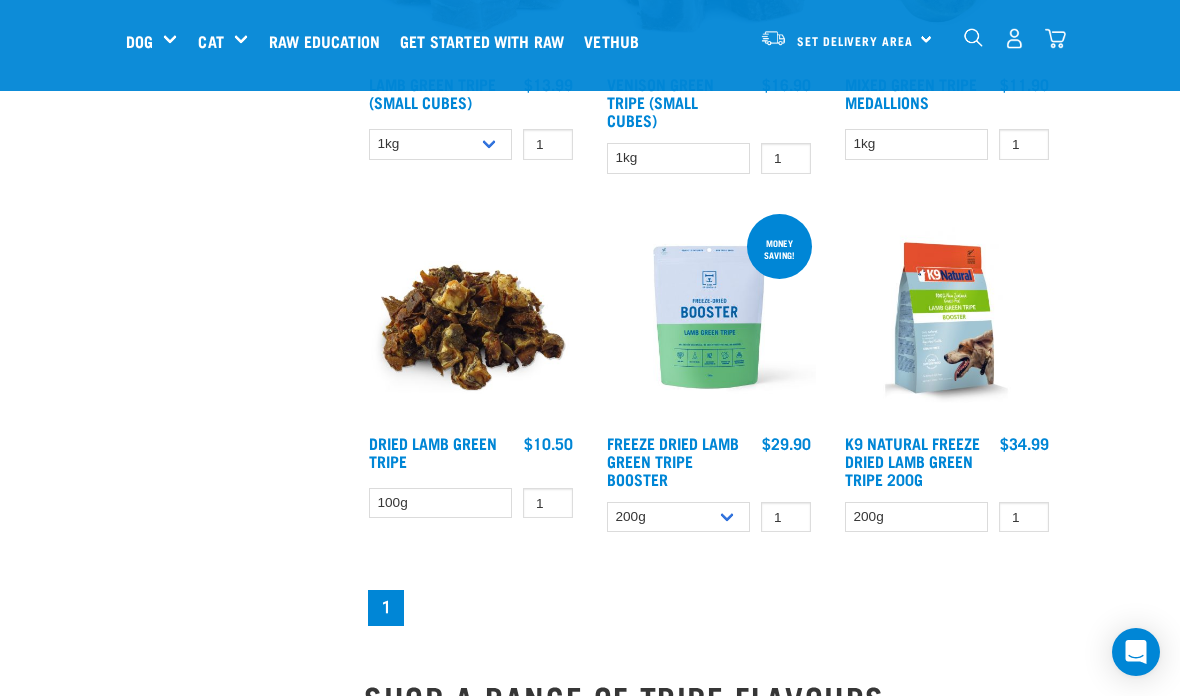 click on "Dried Lamb Green Tripe" at bounding box center [433, 451] 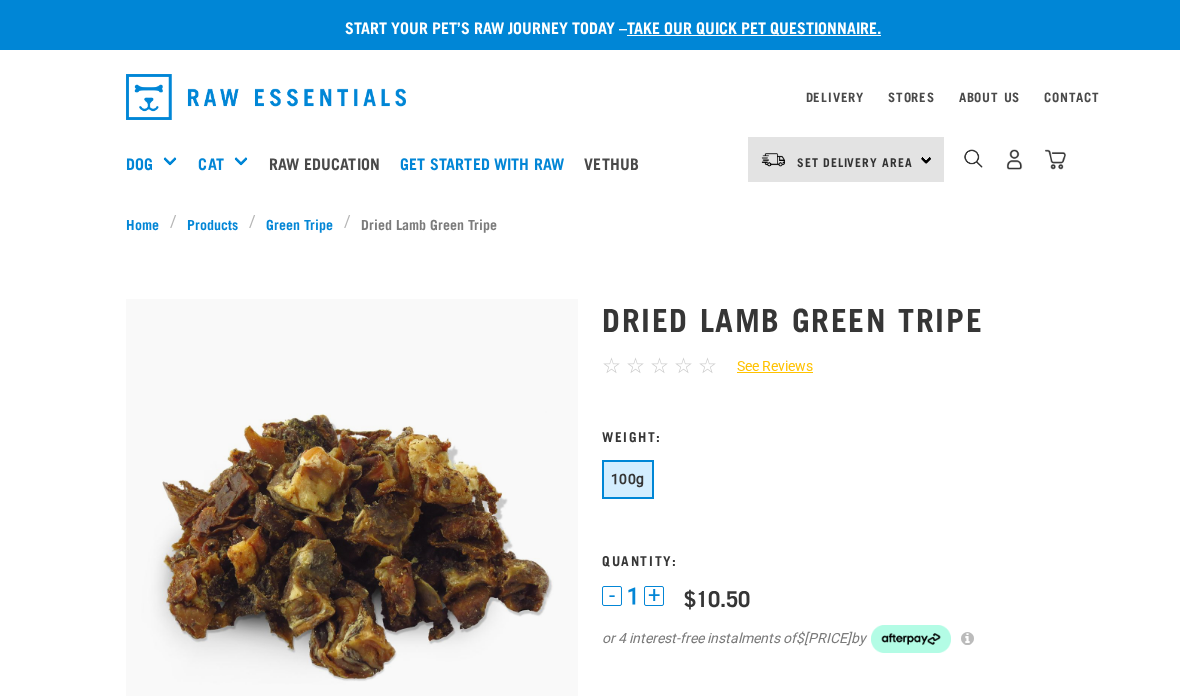 scroll, scrollTop: 0, scrollLeft: 0, axis: both 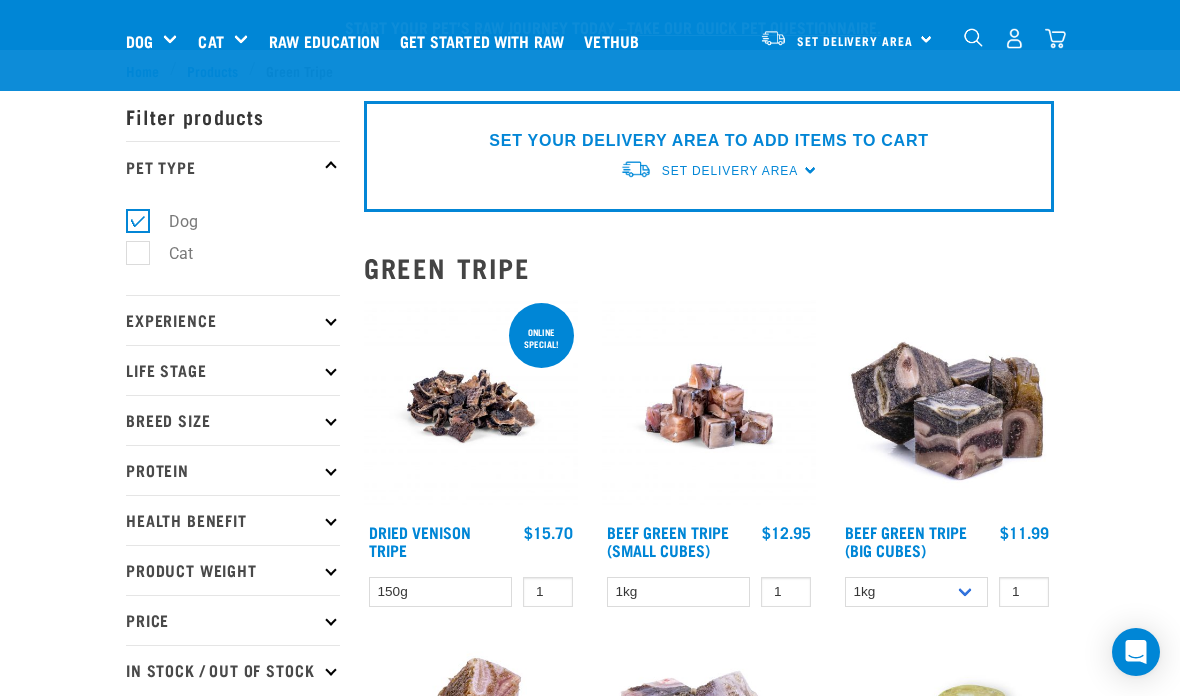 select on "[NUMBER]" 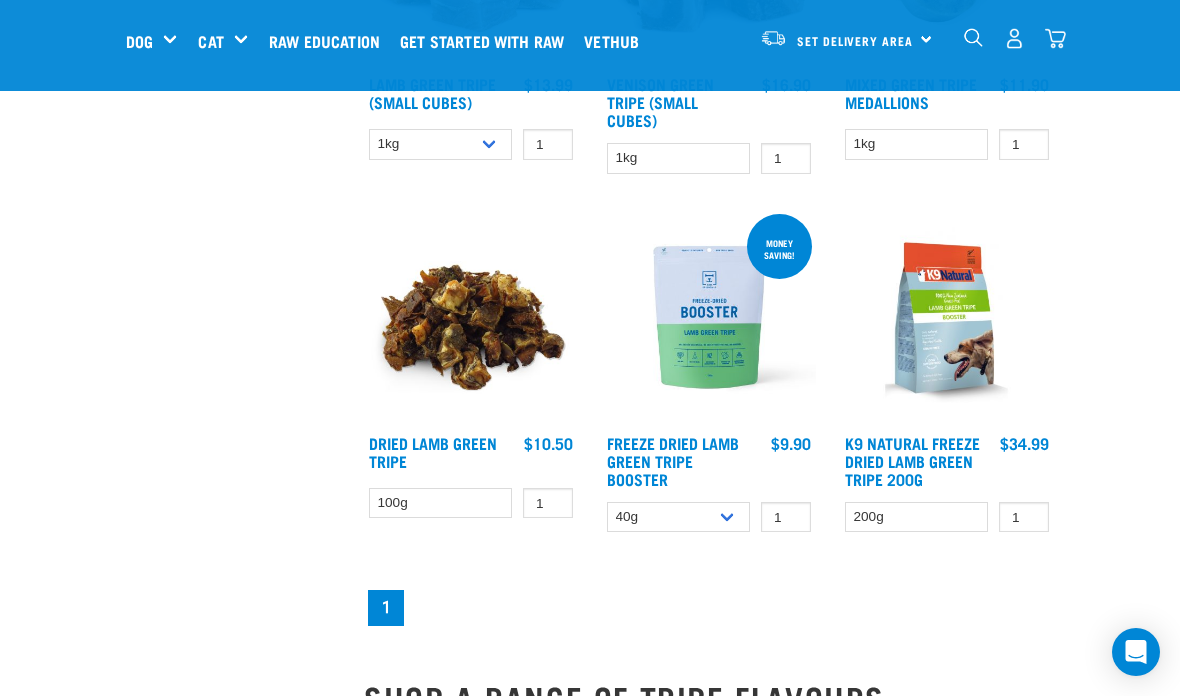 scroll, scrollTop: 0, scrollLeft: 0, axis: both 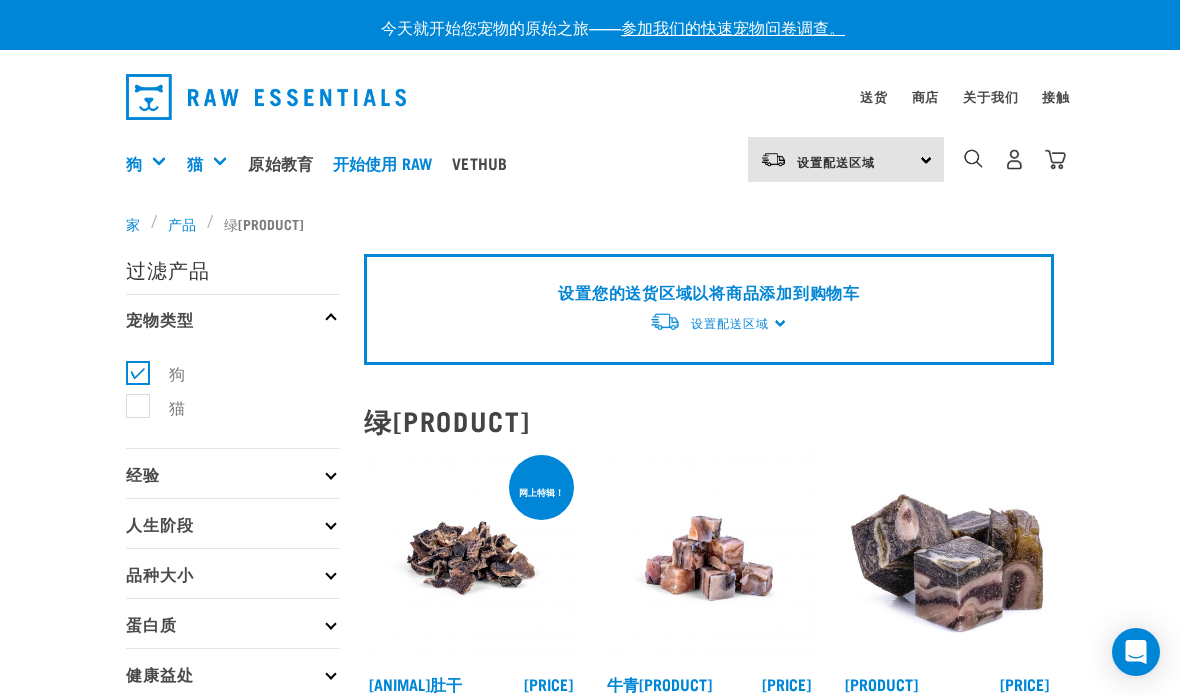 click at bounding box center (266, 97) 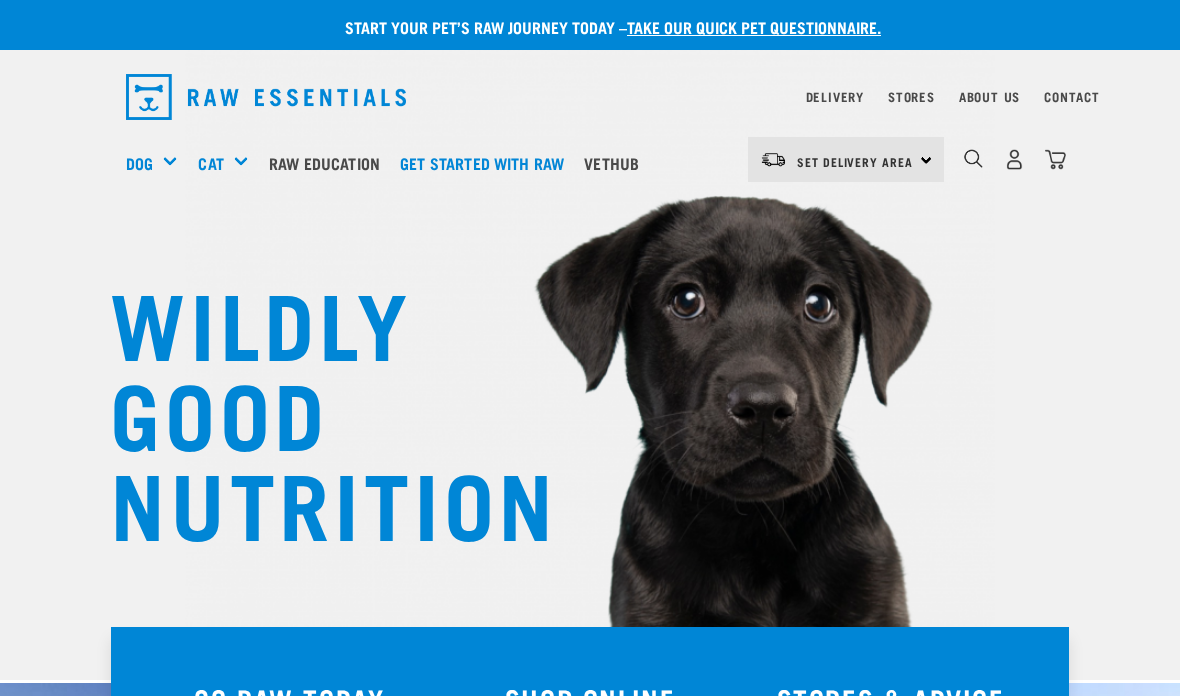 scroll, scrollTop: 0, scrollLeft: 0, axis: both 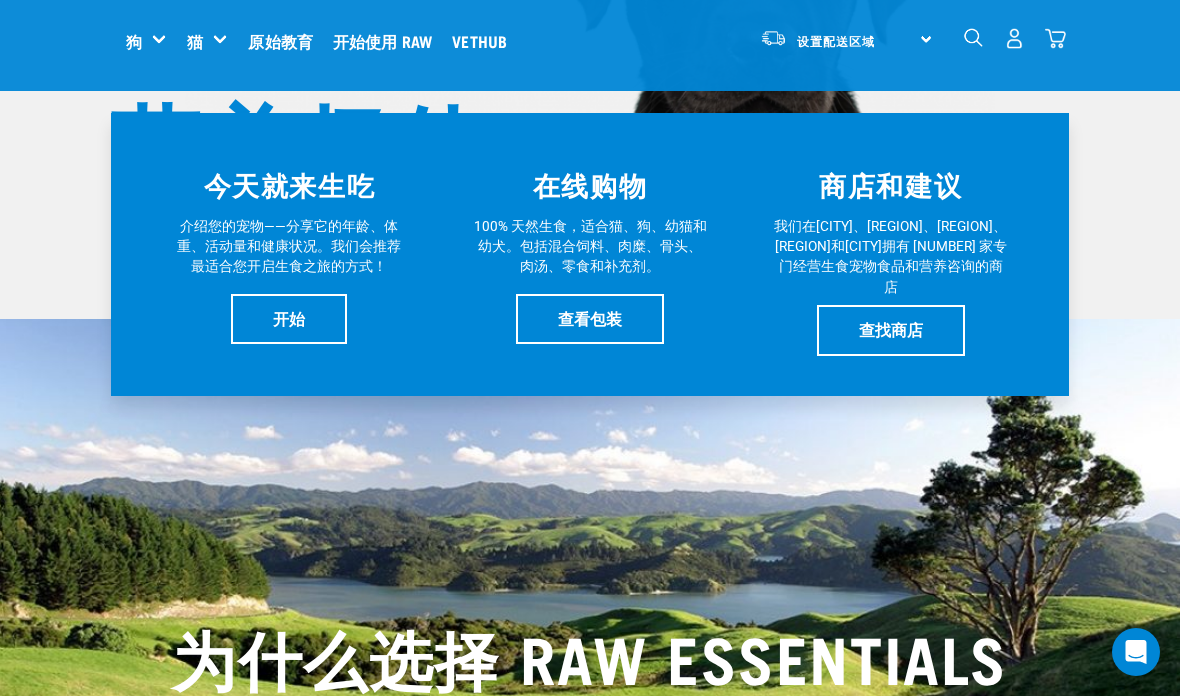 click on "查看包装" at bounding box center [590, 320] 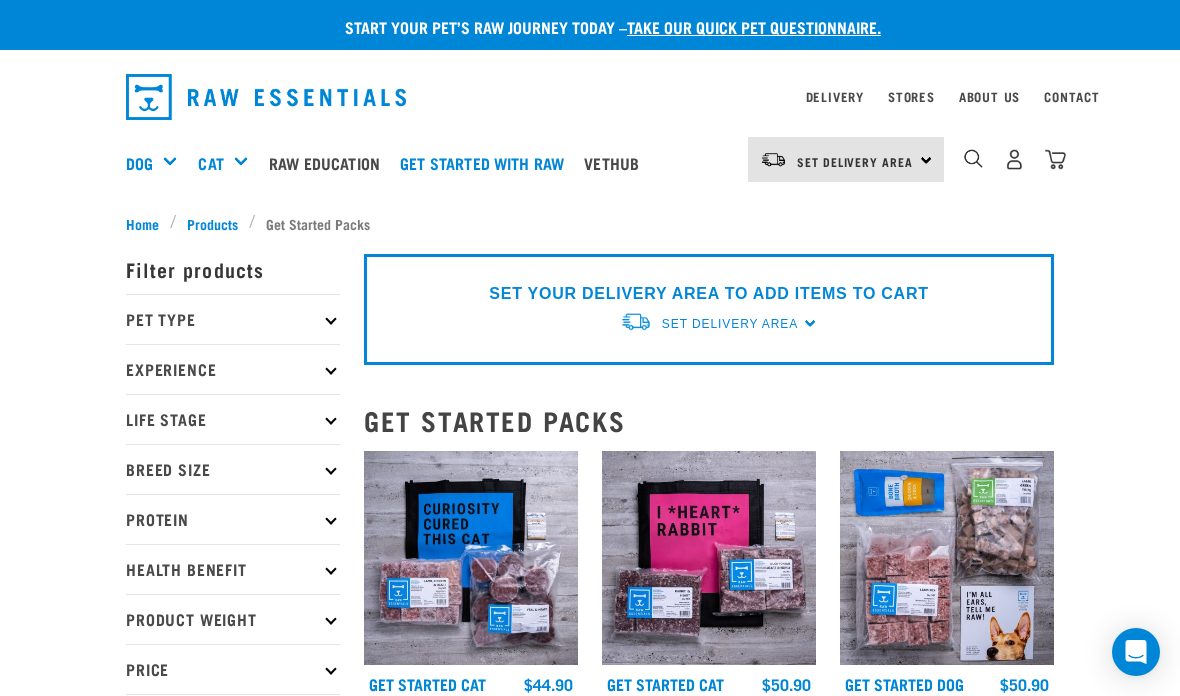 scroll, scrollTop: 0, scrollLeft: 0, axis: both 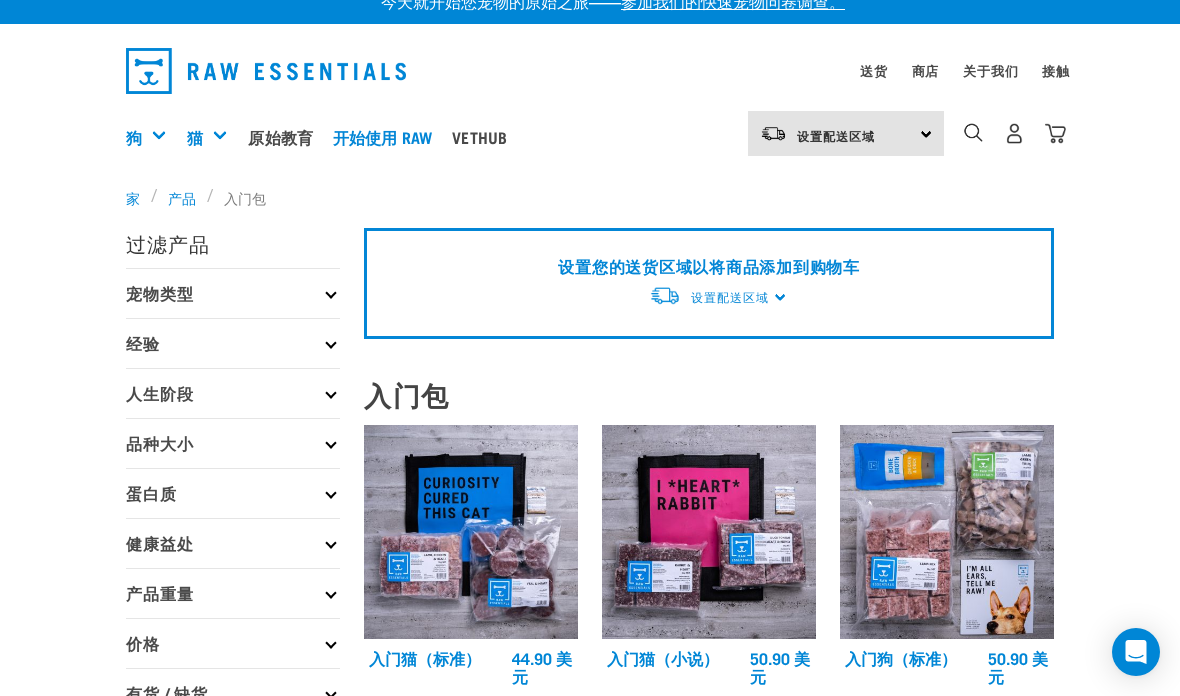 click on "零食" at bounding box center (0, 0) 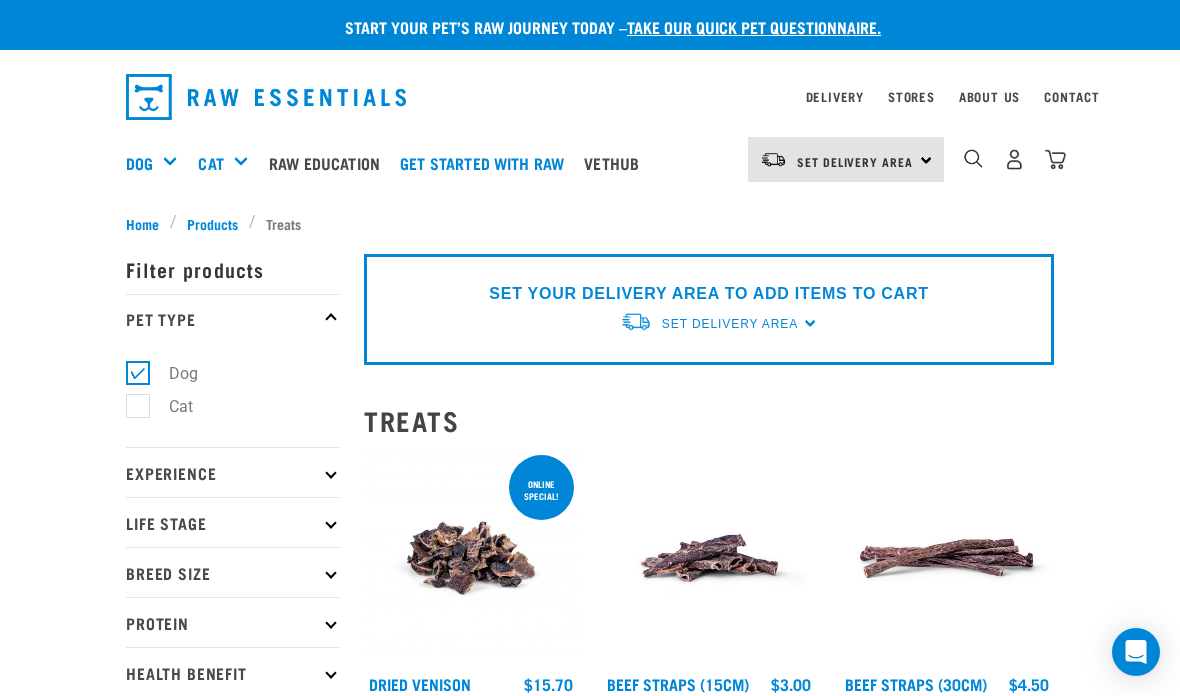 scroll, scrollTop: 0, scrollLeft: 0, axis: both 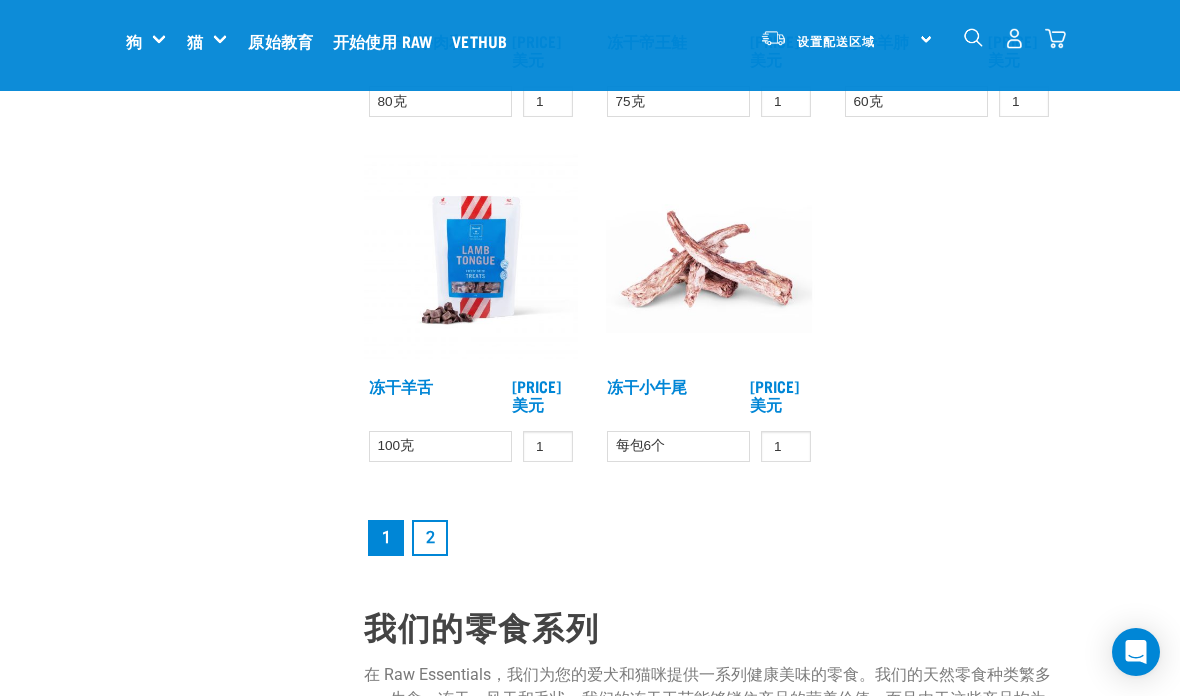 click on "2" at bounding box center [430, 537] 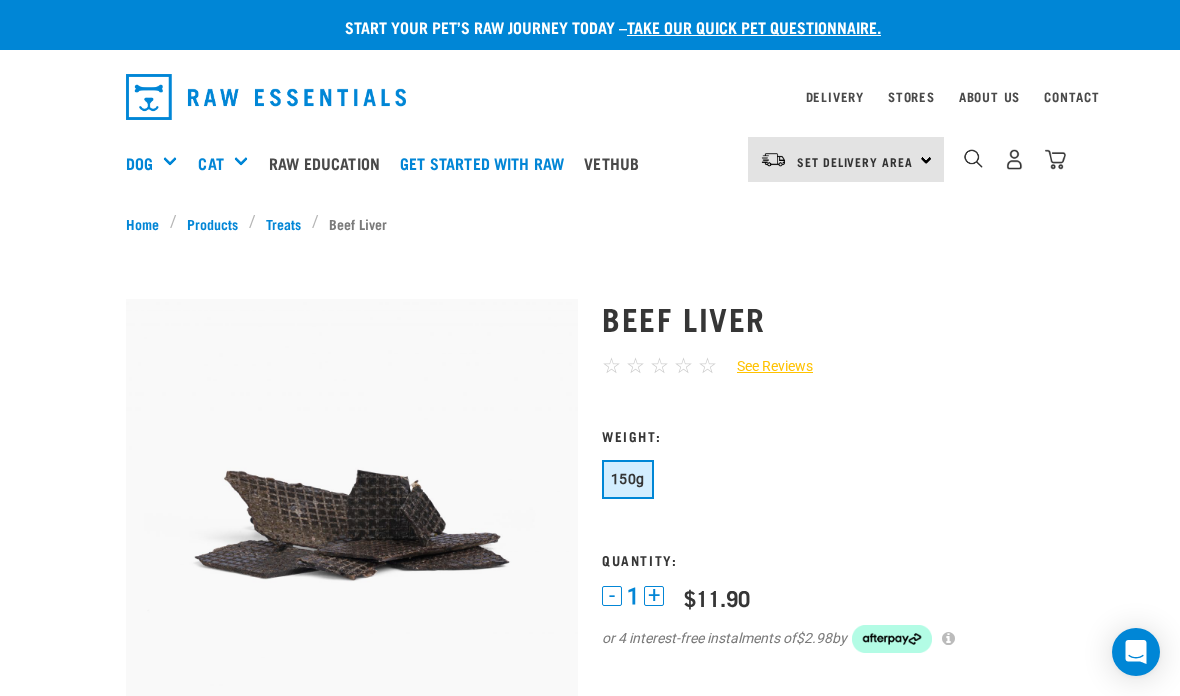scroll, scrollTop: 0, scrollLeft: 0, axis: both 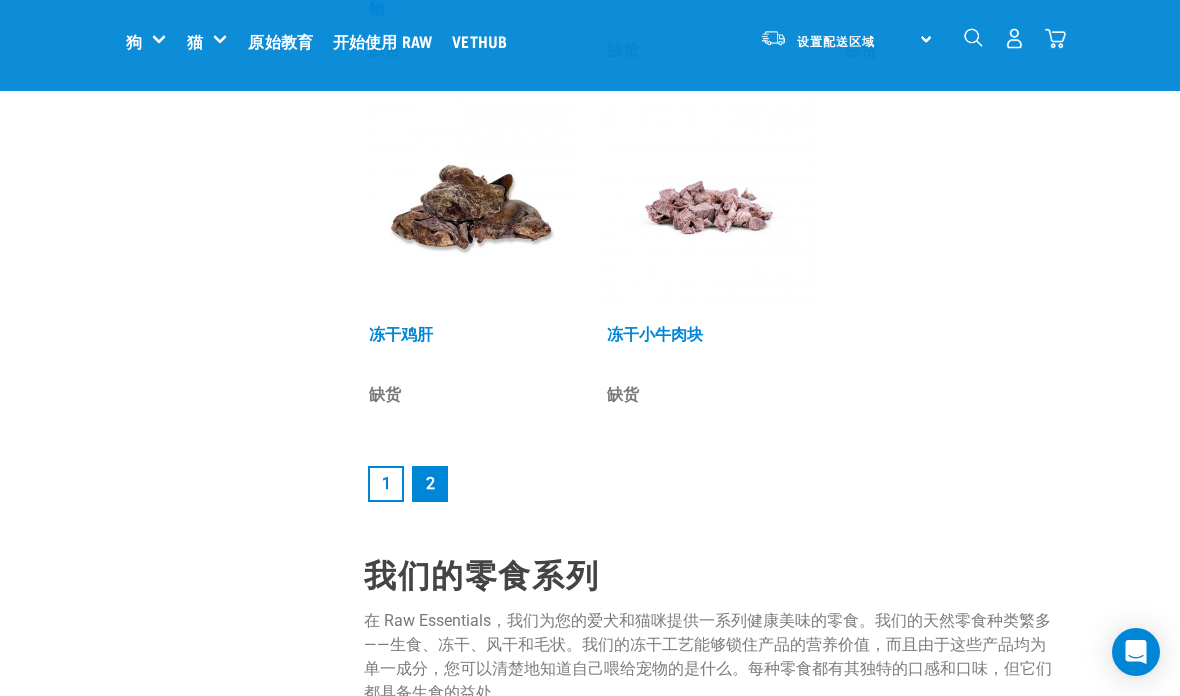 click on "1" at bounding box center [386, 483] 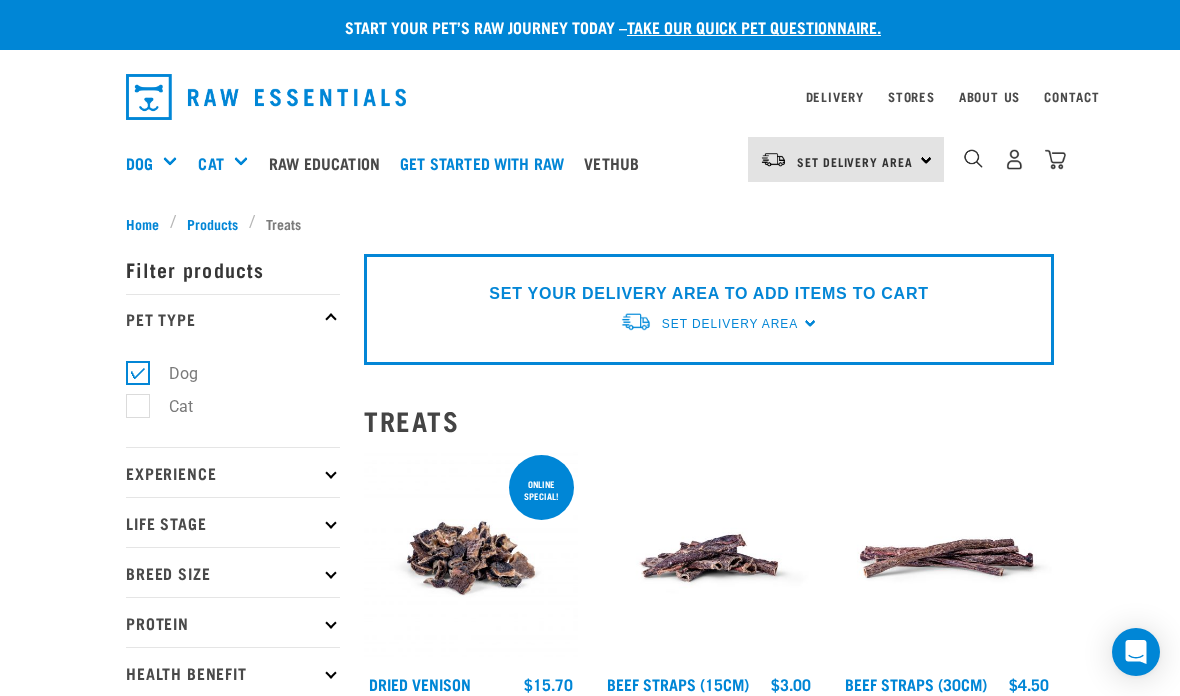 scroll, scrollTop: 0, scrollLeft: 0, axis: both 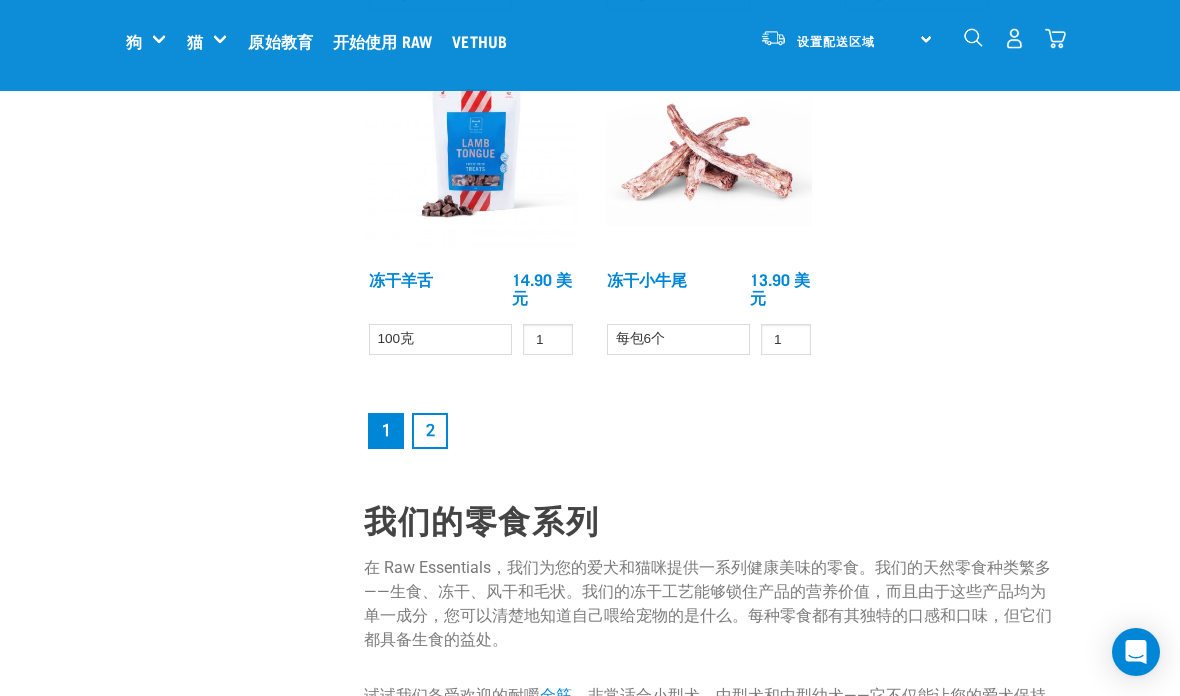 click on "2" at bounding box center [430, 430] 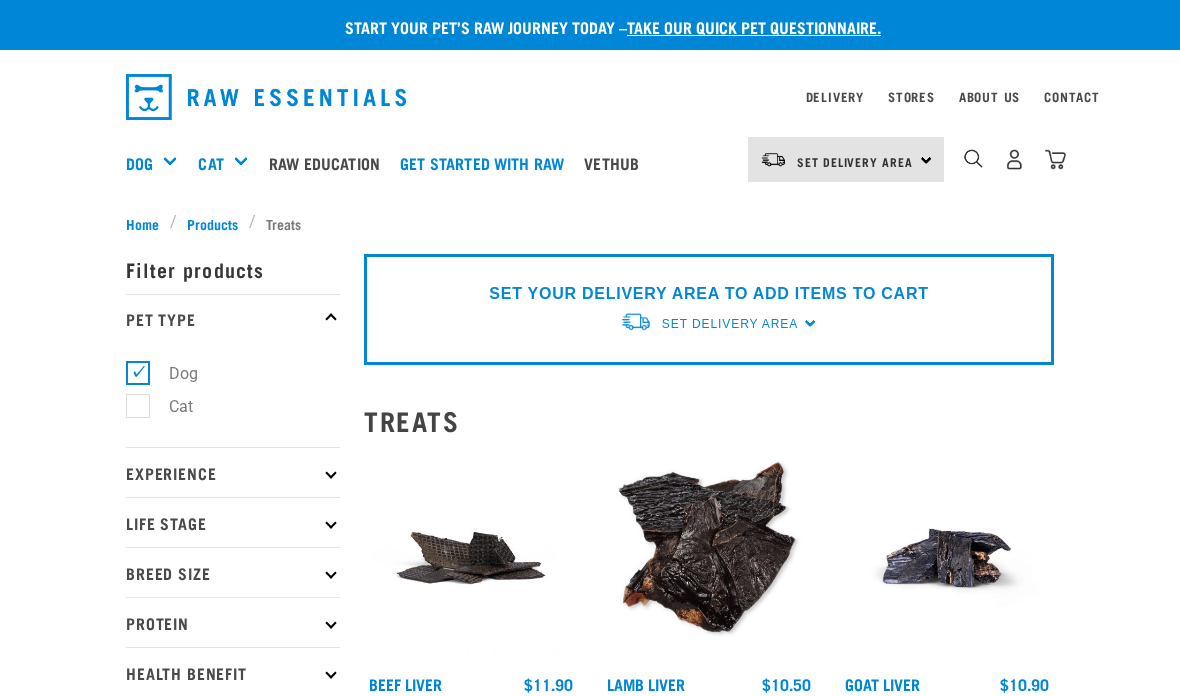 scroll, scrollTop: 0, scrollLeft: 0, axis: both 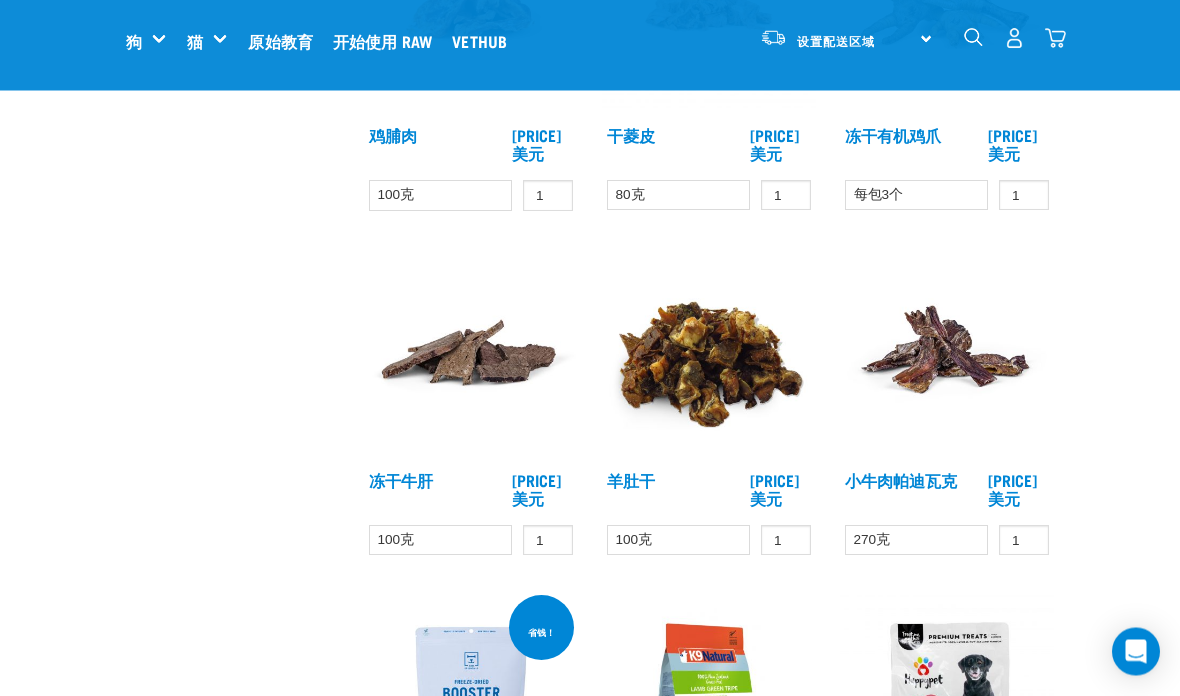 click on "羊肚干" at bounding box center (631, 480) 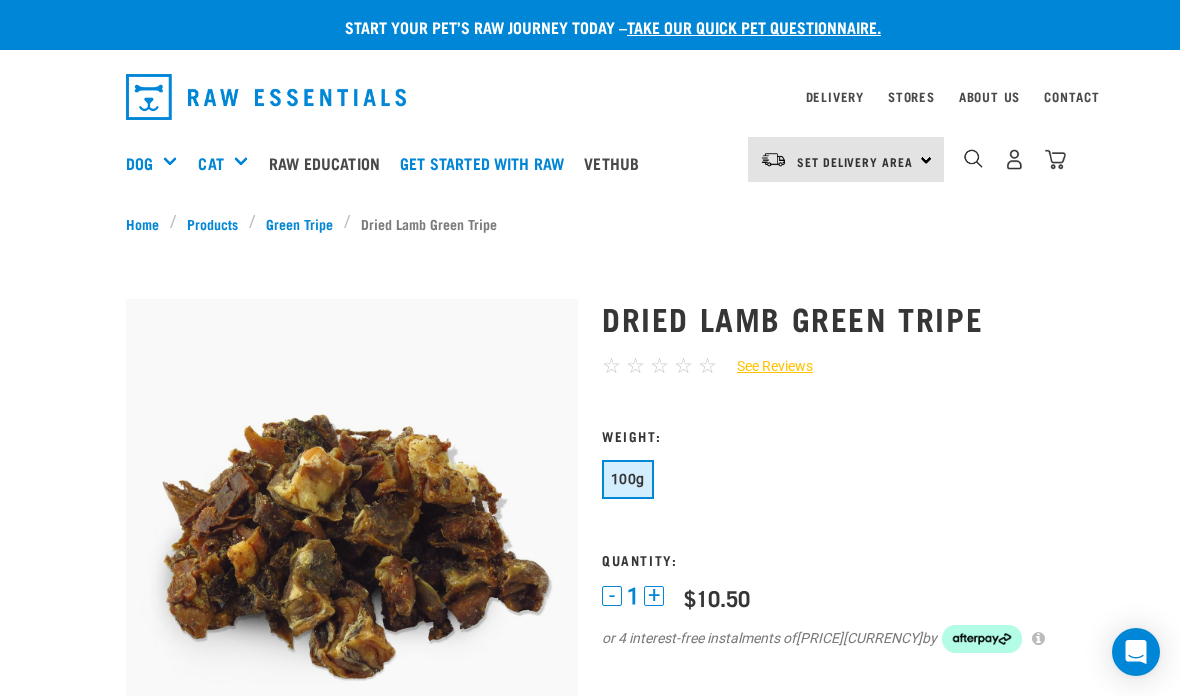 scroll, scrollTop: 0, scrollLeft: 0, axis: both 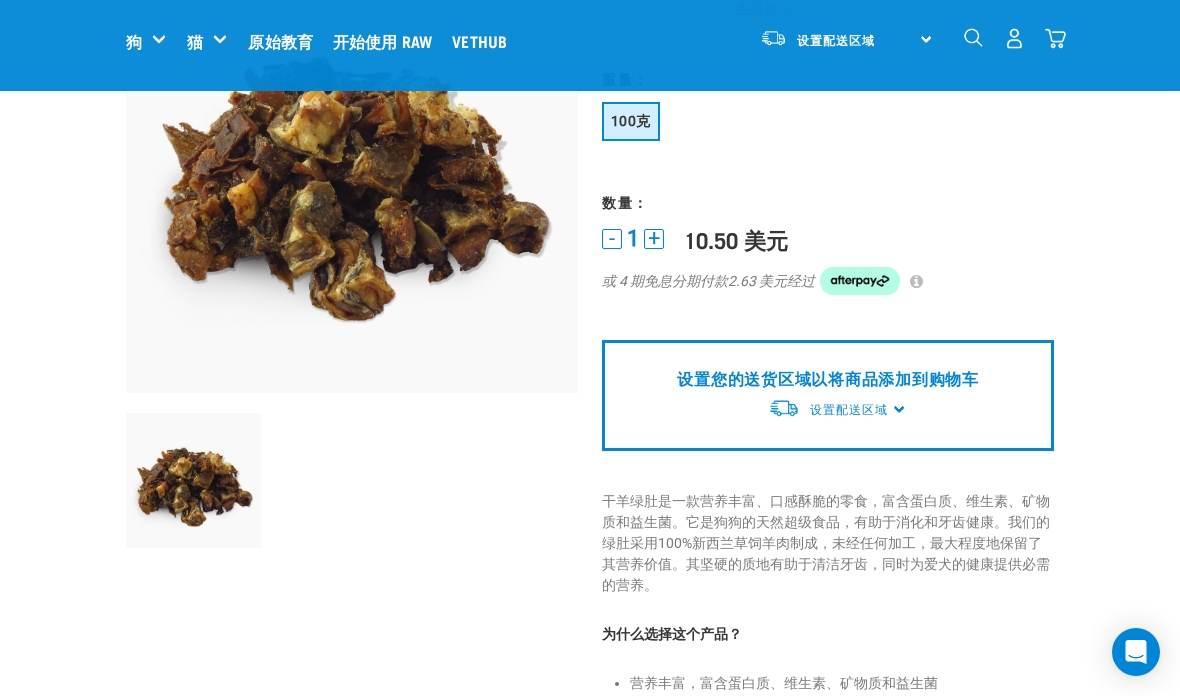 click on "设置配送区域" at bounding box center (849, 410) 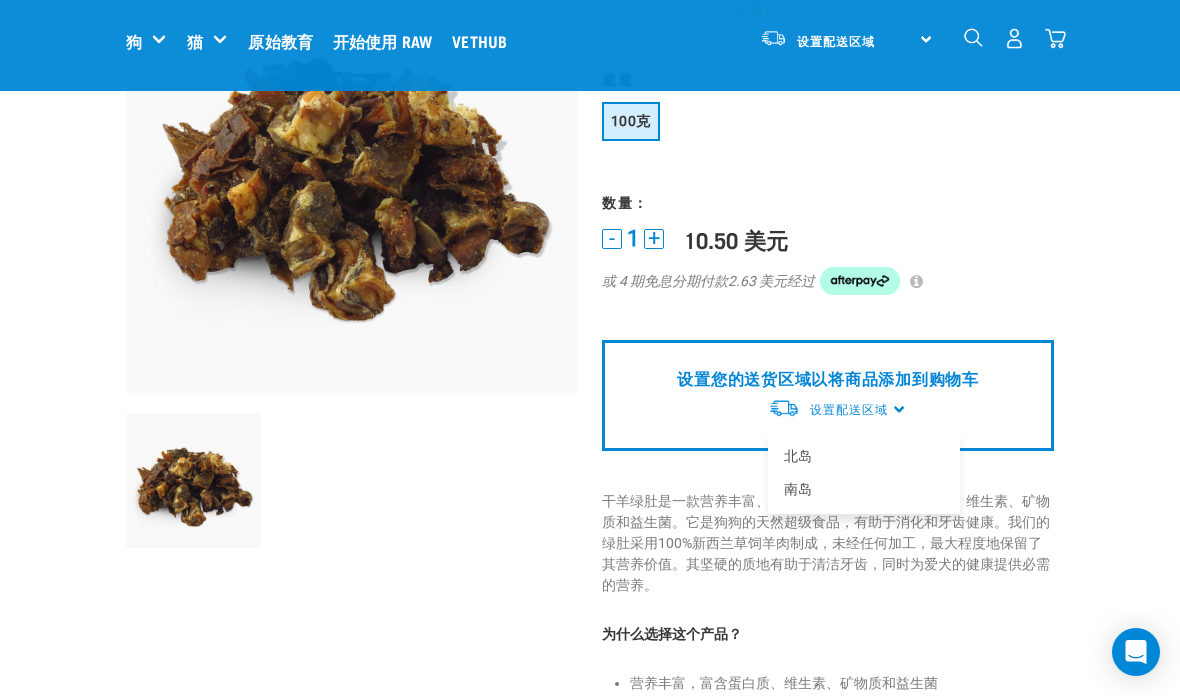 click on "北岛" at bounding box center [798, 456] 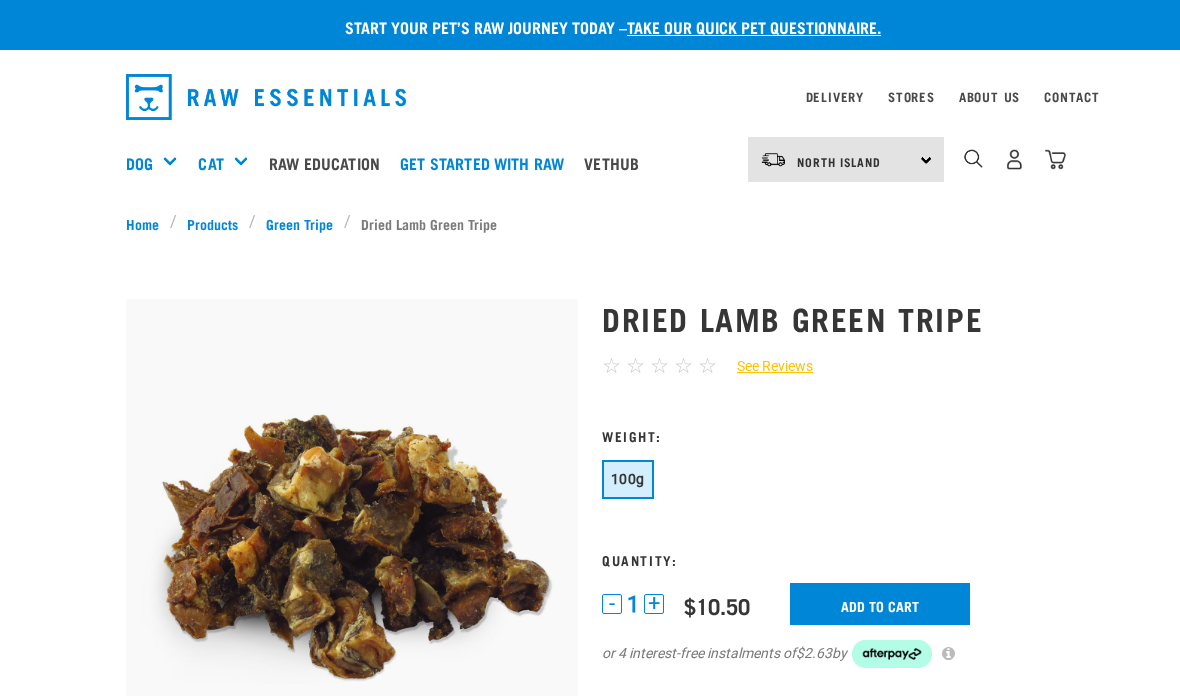 scroll, scrollTop: 0, scrollLeft: 0, axis: both 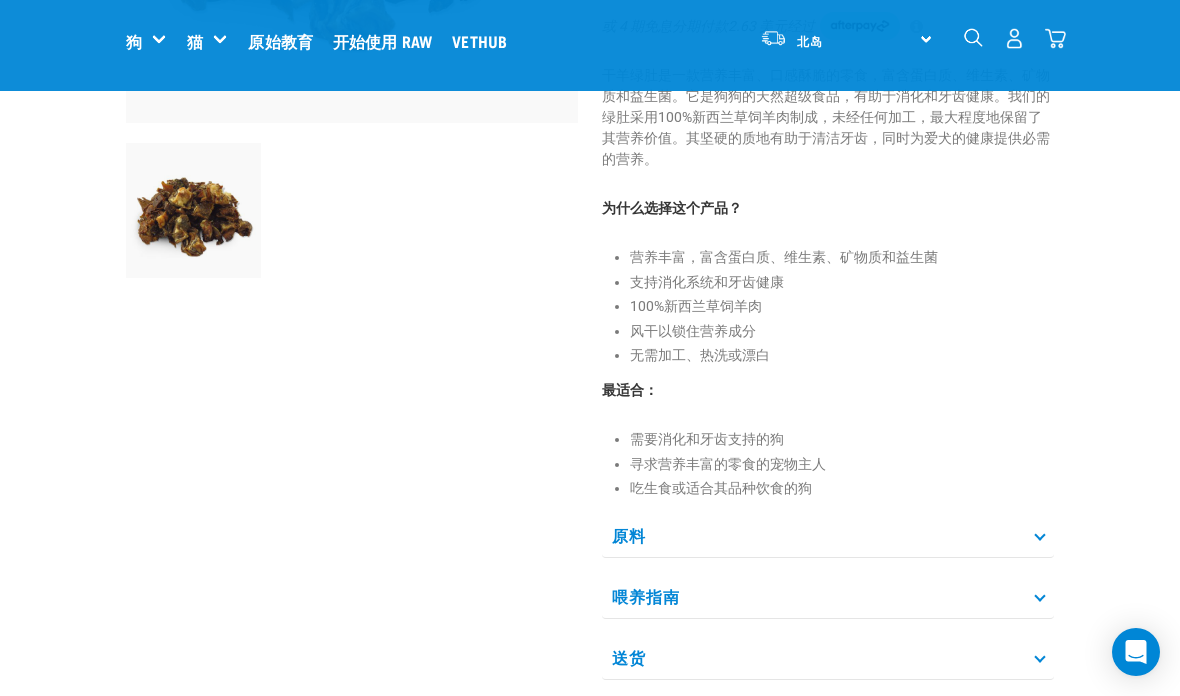 click on "原料" at bounding box center [828, 535] 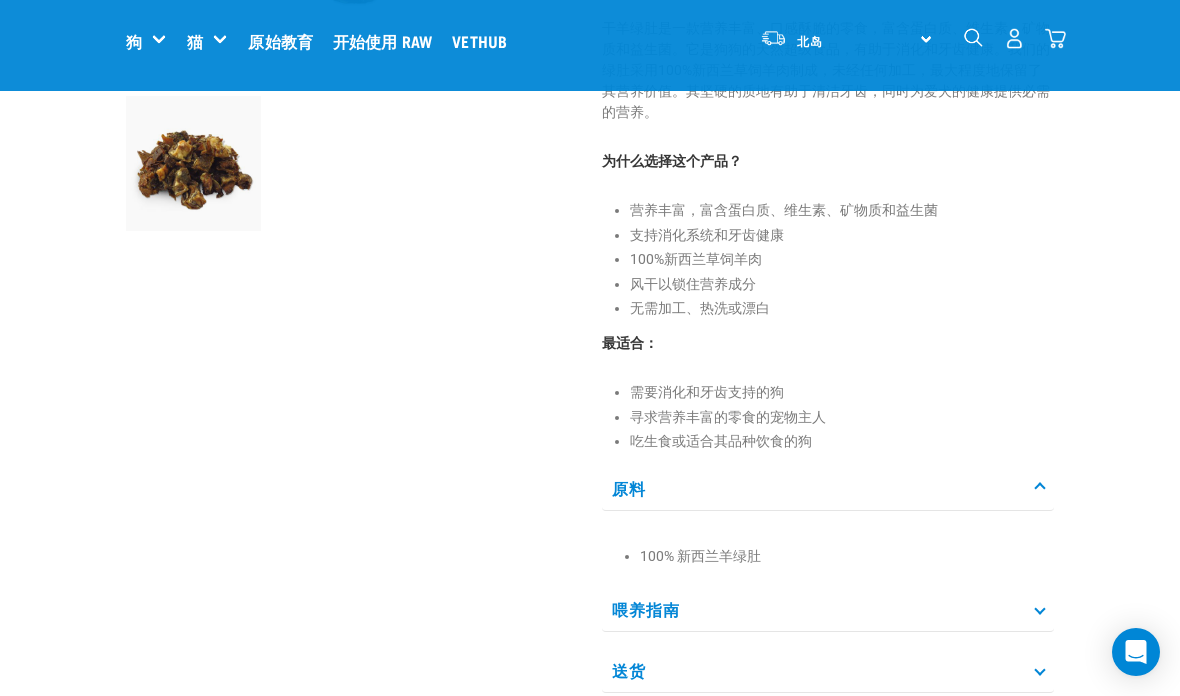 scroll, scrollTop: 705, scrollLeft: 0, axis: vertical 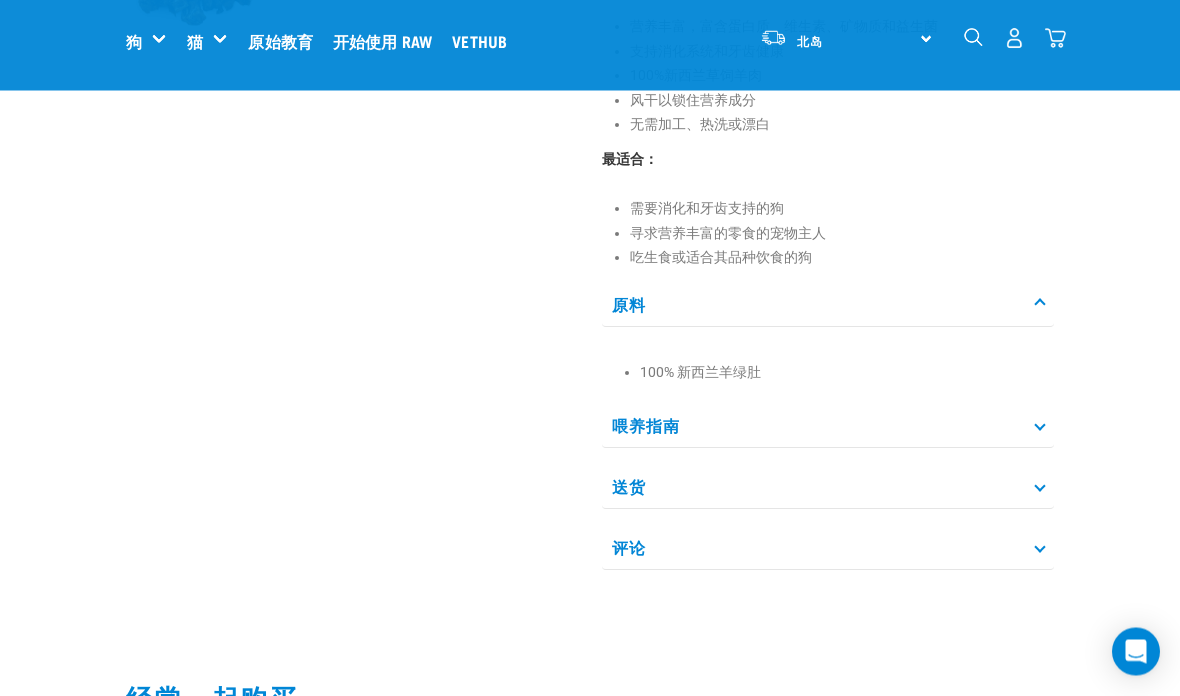 click on "喂养指南" at bounding box center (828, 426) 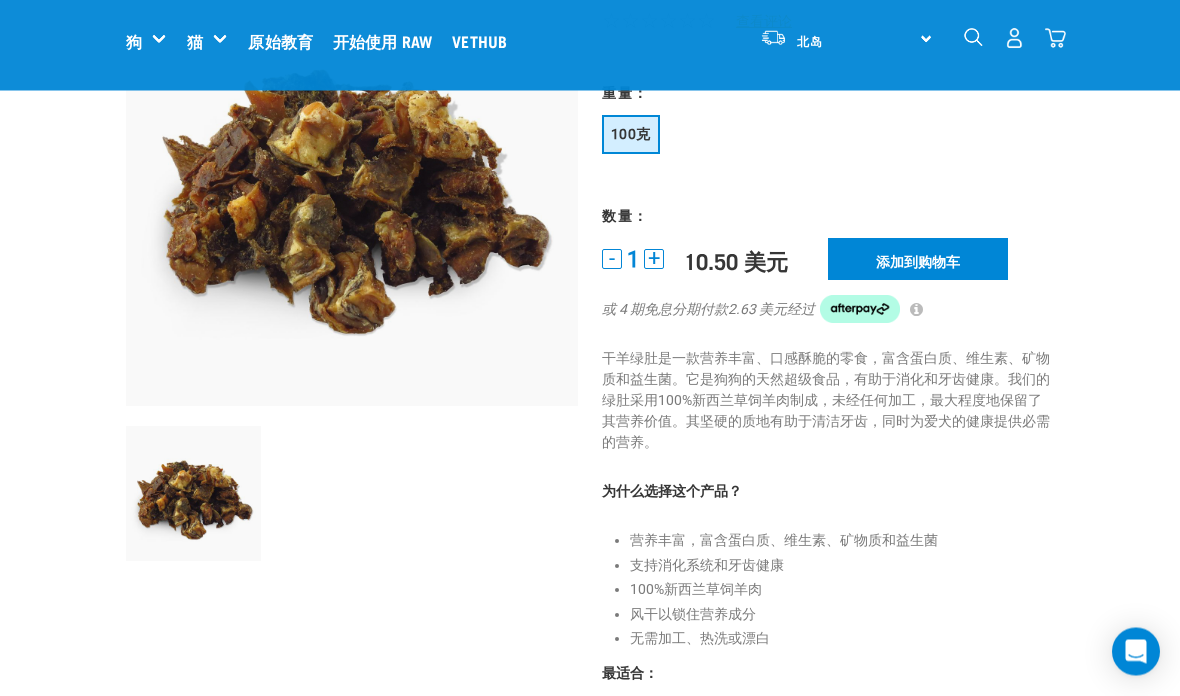 scroll, scrollTop: 192, scrollLeft: 0, axis: vertical 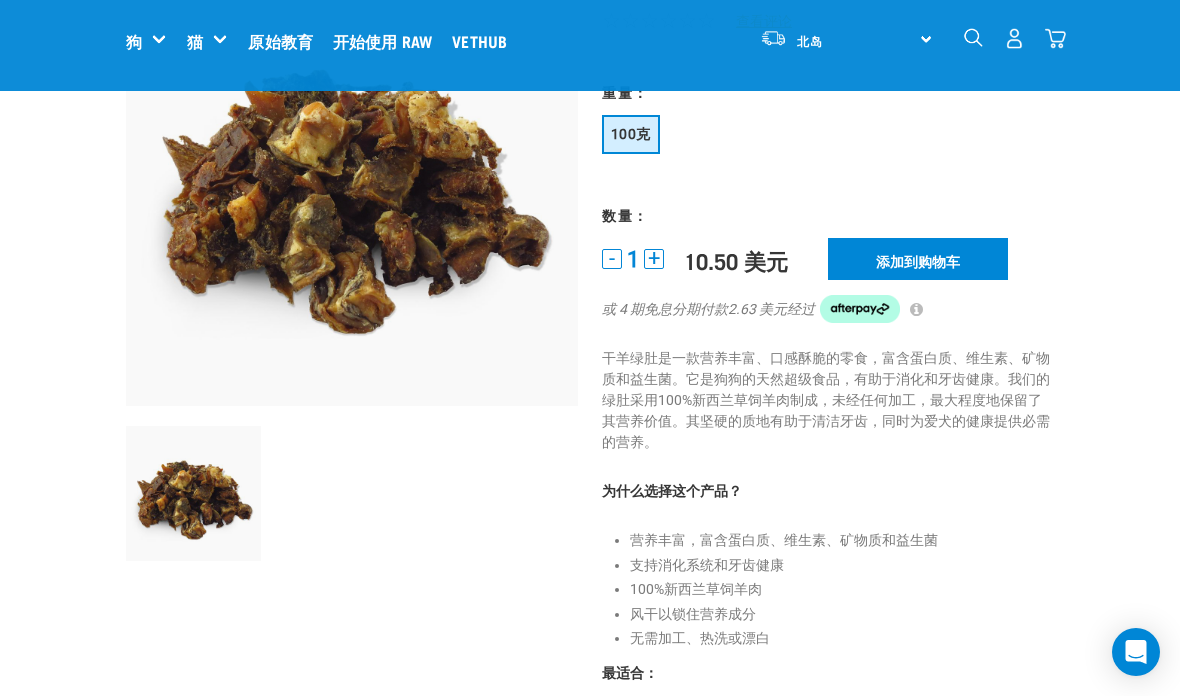 click on "骨汤" at bounding box center (0, 0) 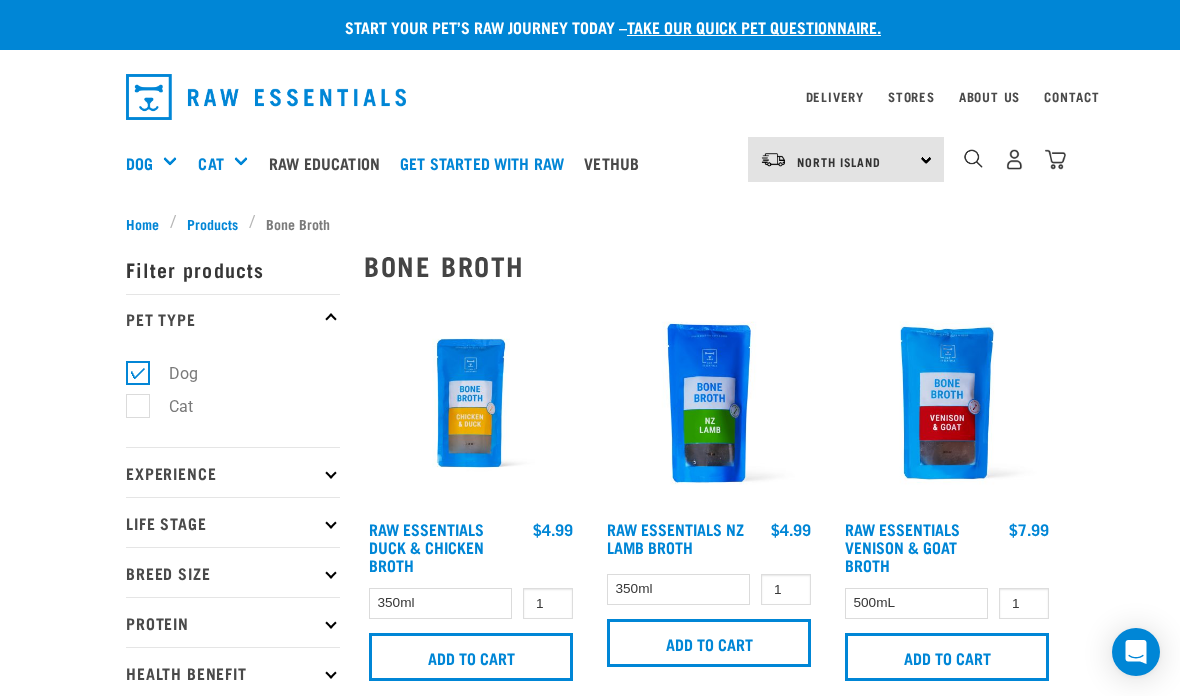 scroll, scrollTop: 0, scrollLeft: 0, axis: both 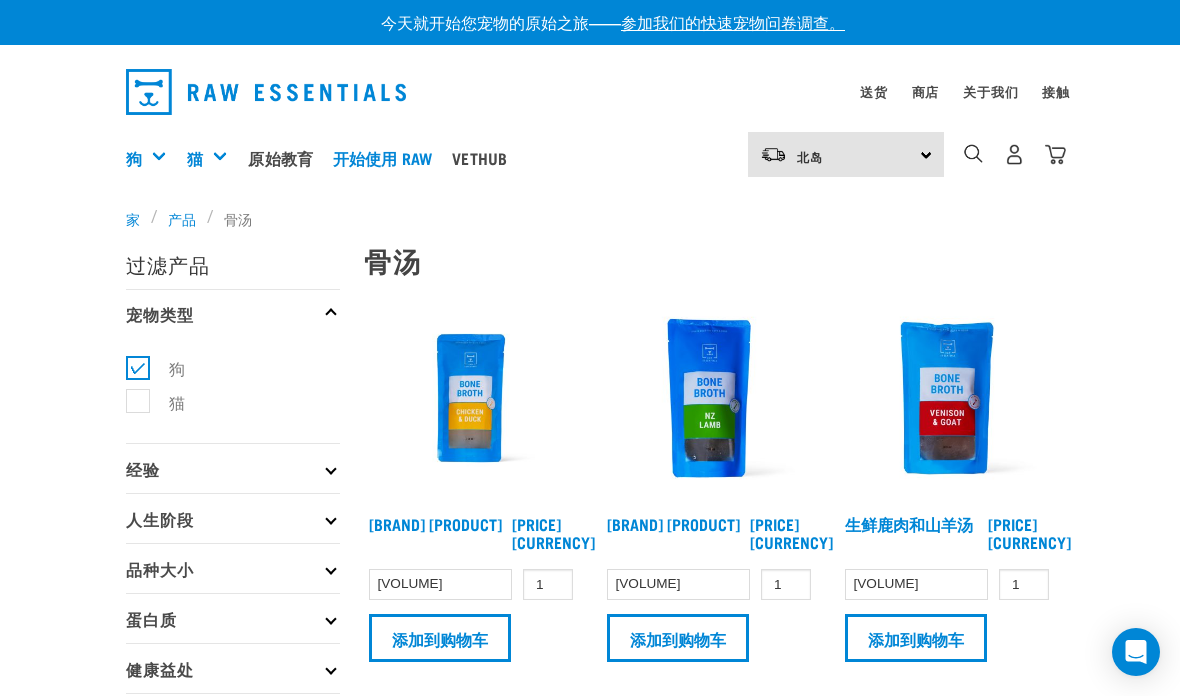 click on "Raw Essentials NZ 羊肉汤" at bounding box center (673, 523) 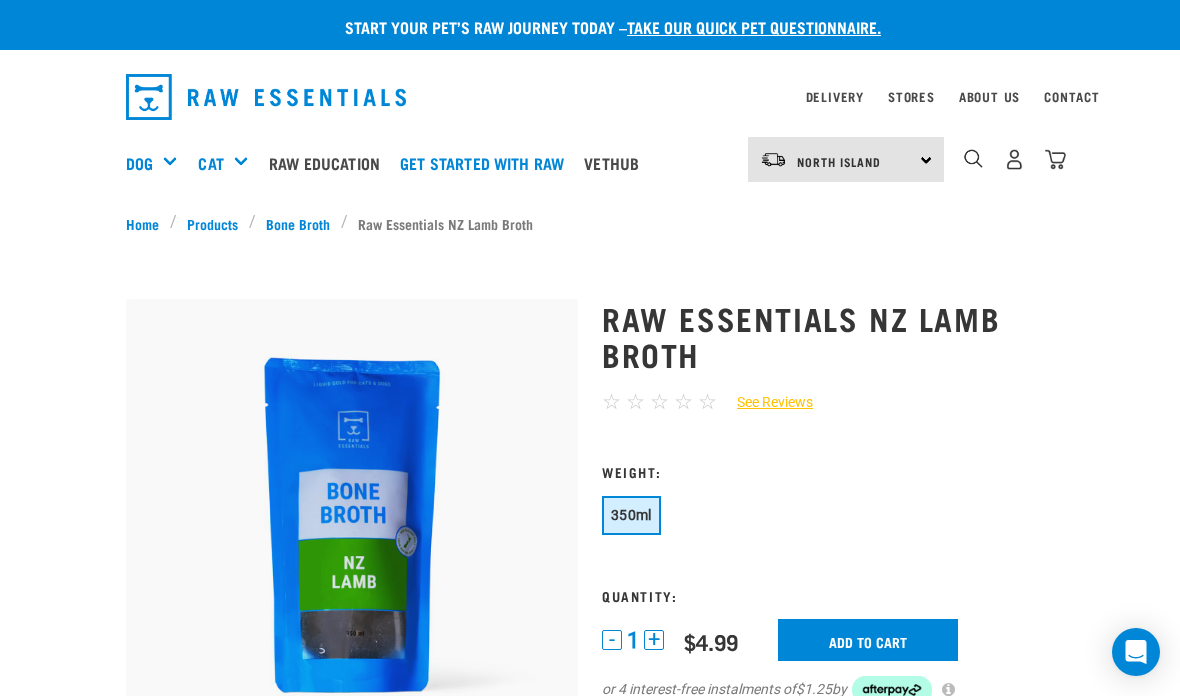scroll, scrollTop: 0, scrollLeft: 0, axis: both 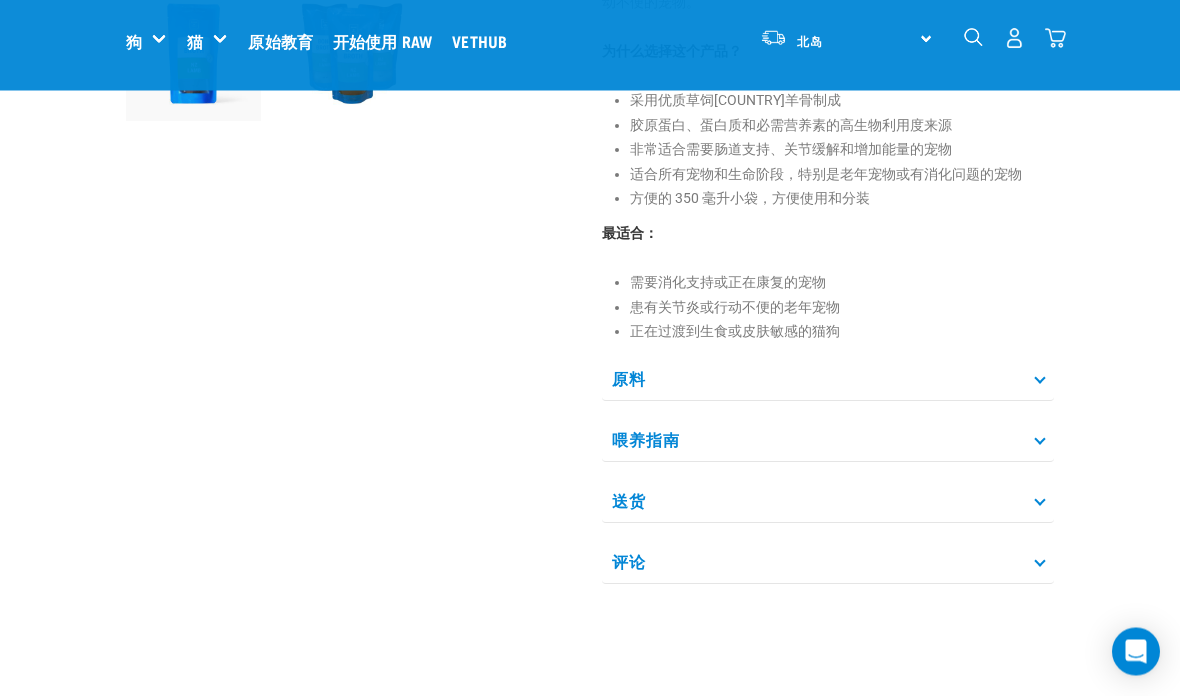 click on "原料" at bounding box center [828, 379] 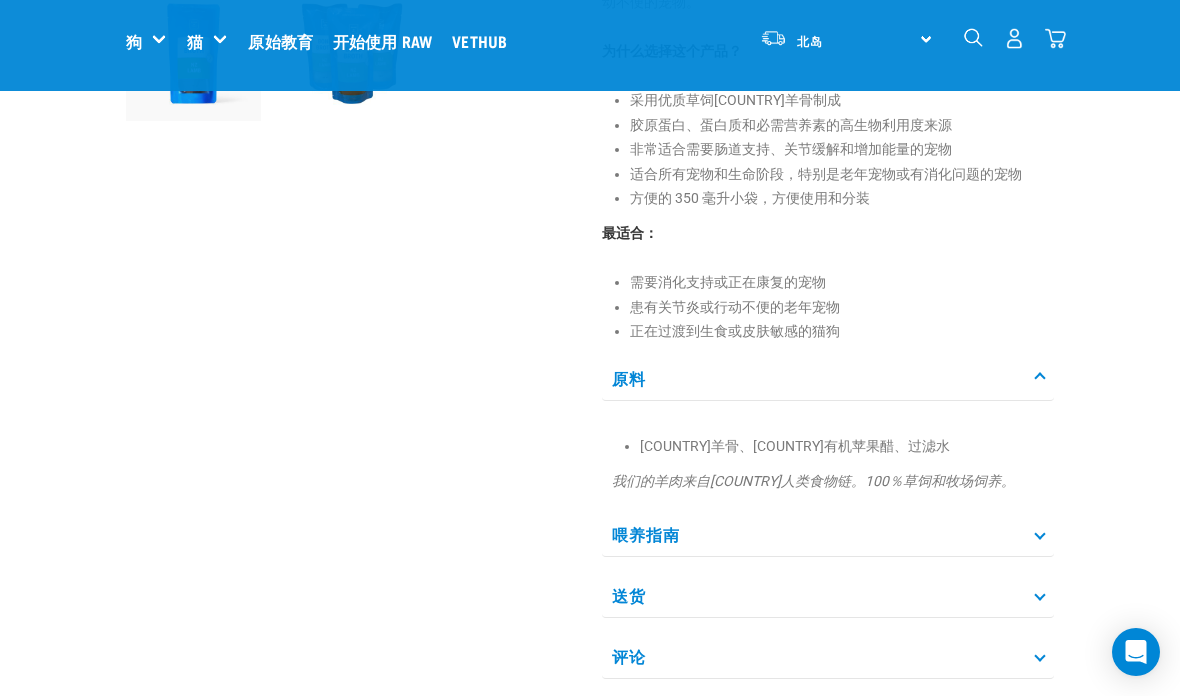 click on "喂养指南" at bounding box center (828, 534) 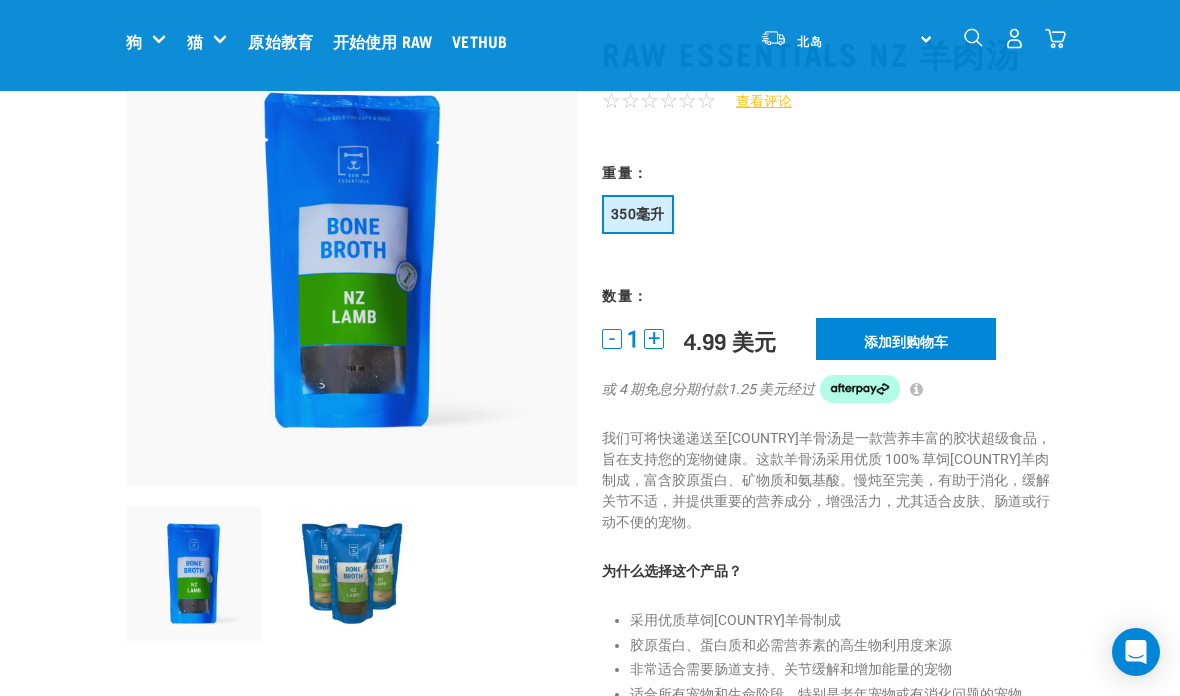 scroll, scrollTop: 100, scrollLeft: 0, axis: vertical 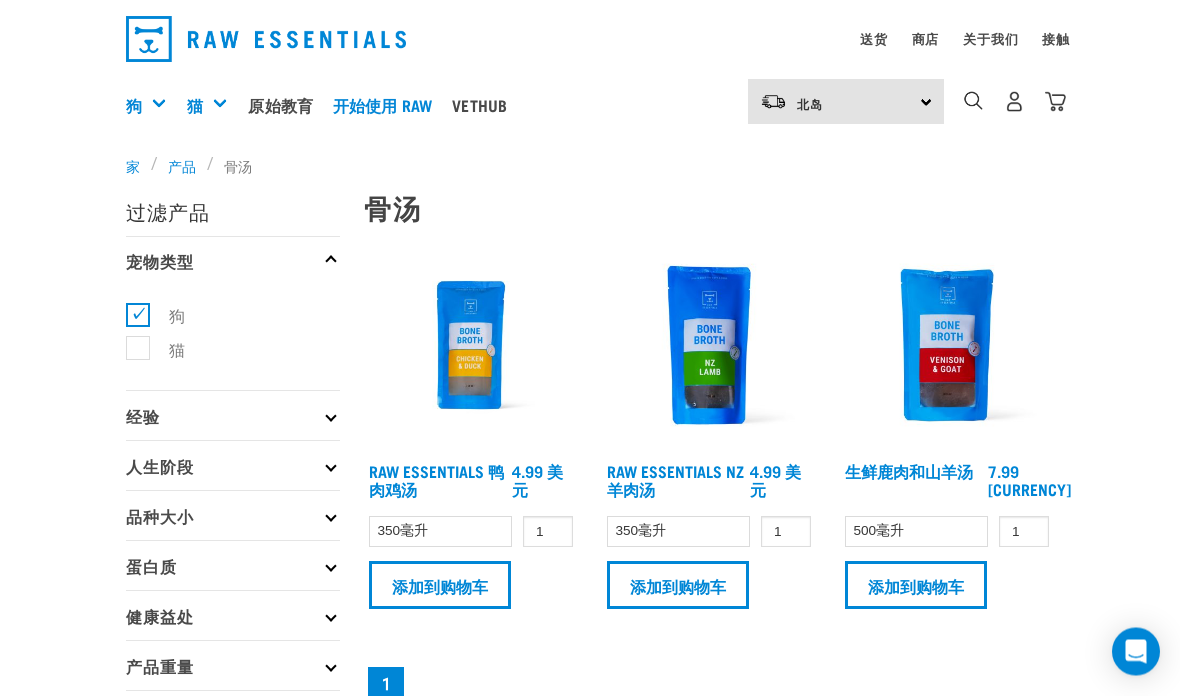 click on "生鲜鹿肉和山羊汤" at bounding box center (909, 471) 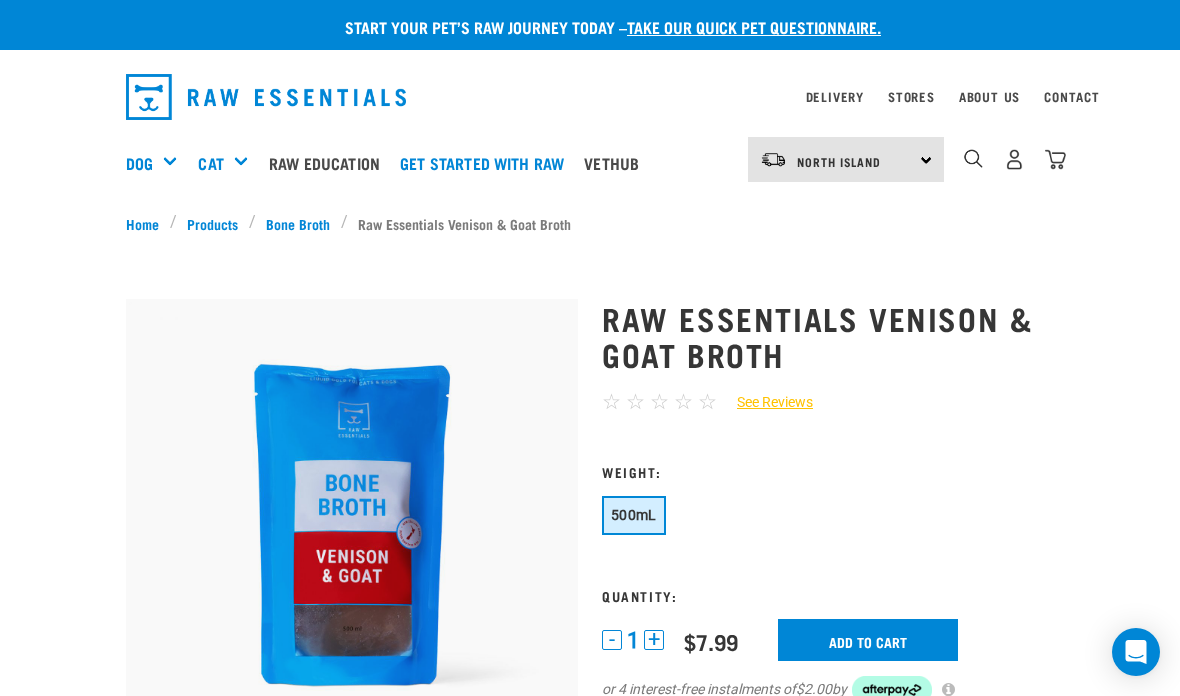 scroll, scrollTop: 87, scrollLeft: 0, axis: vertical 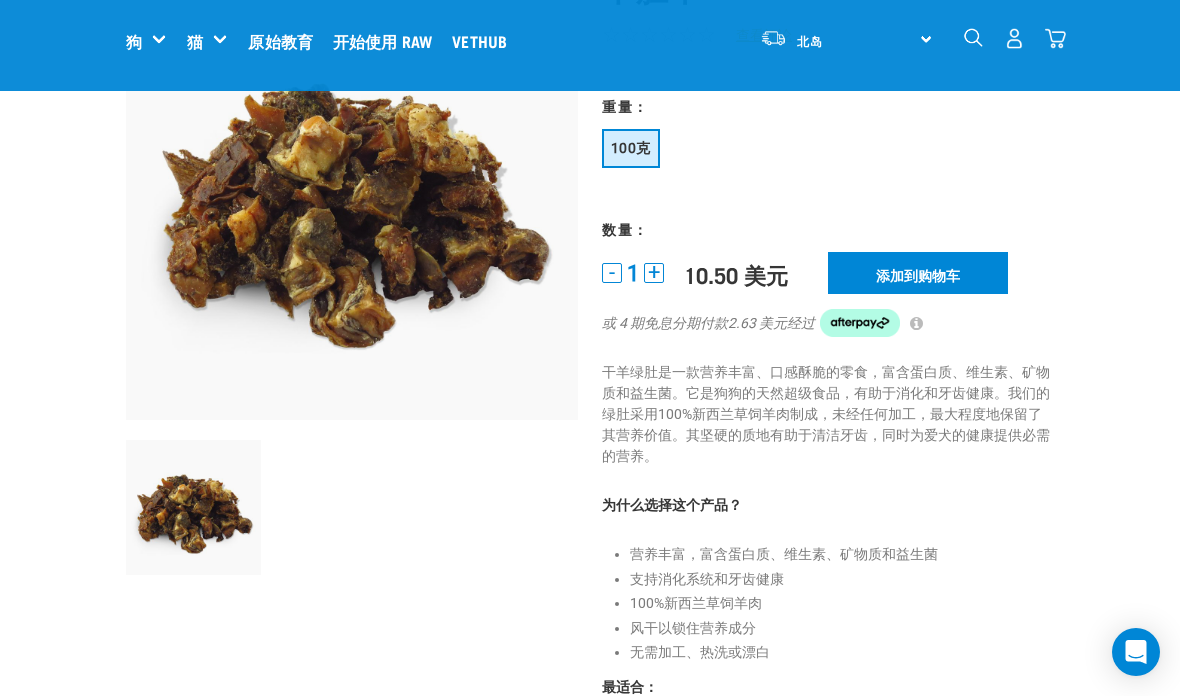 click on "超棒特价" at bounding box center [0, 0] 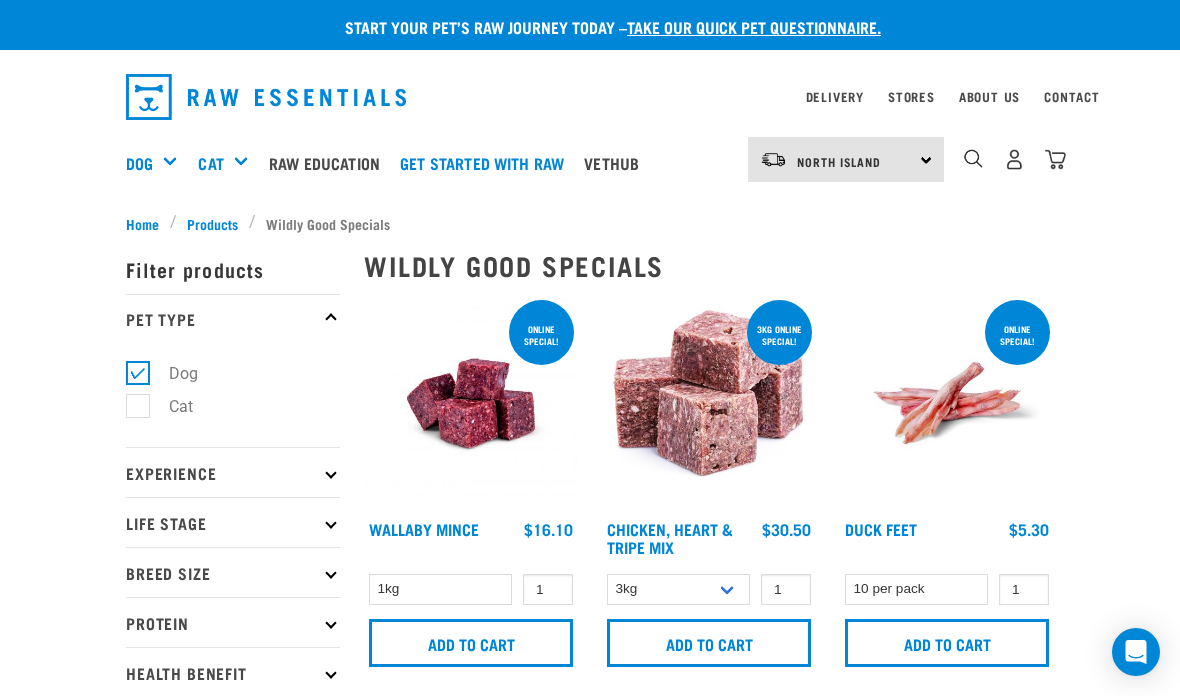 scroll, scrollTop: 0, scrollLeft: 0, axis: both 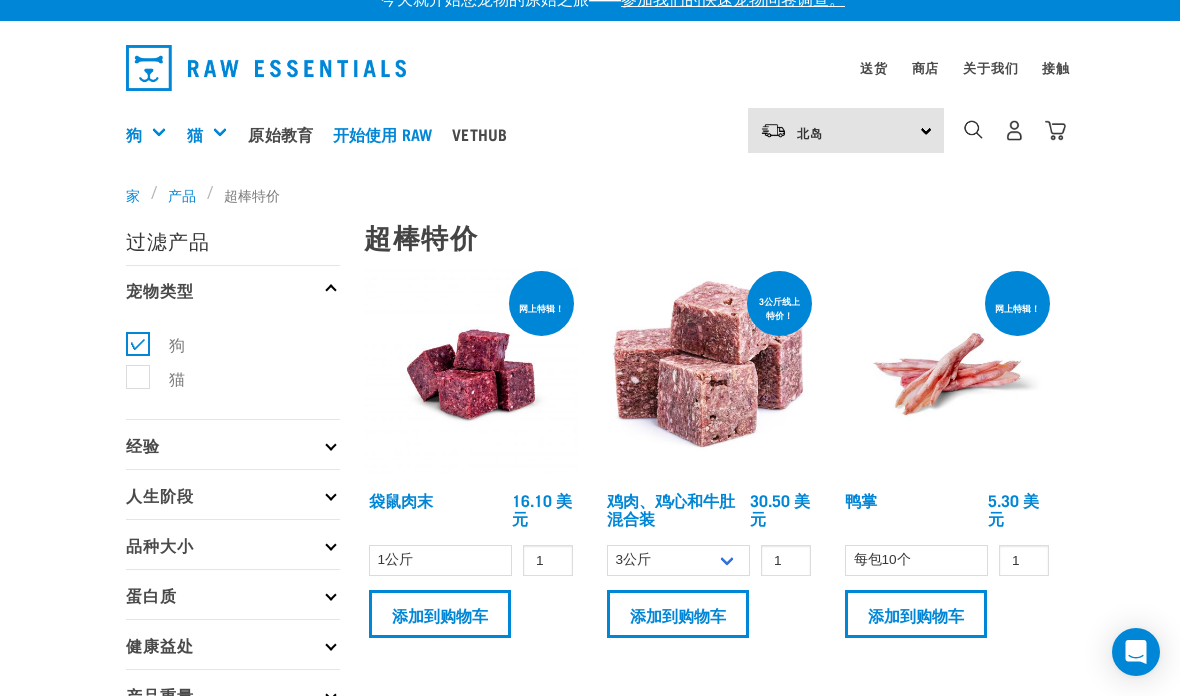 click on "鱼片和无骨肉" at bounding box center [0, 0] 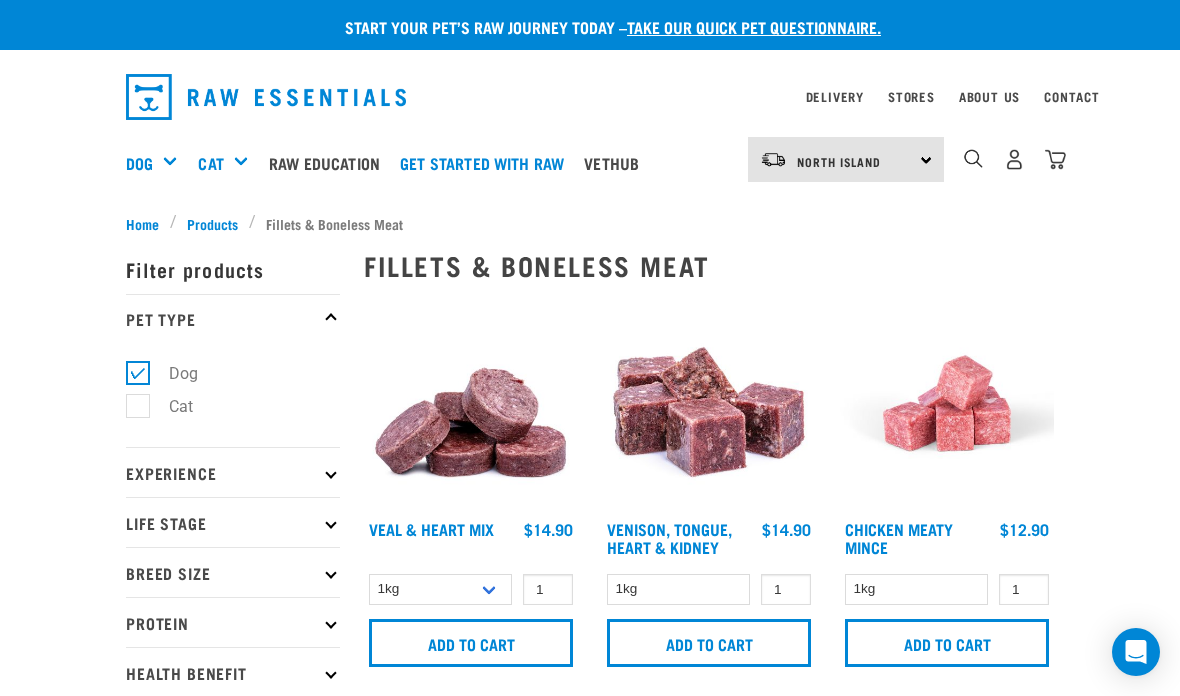 scroll, scrollTop: 0, scrollLeft: 0, axis: both 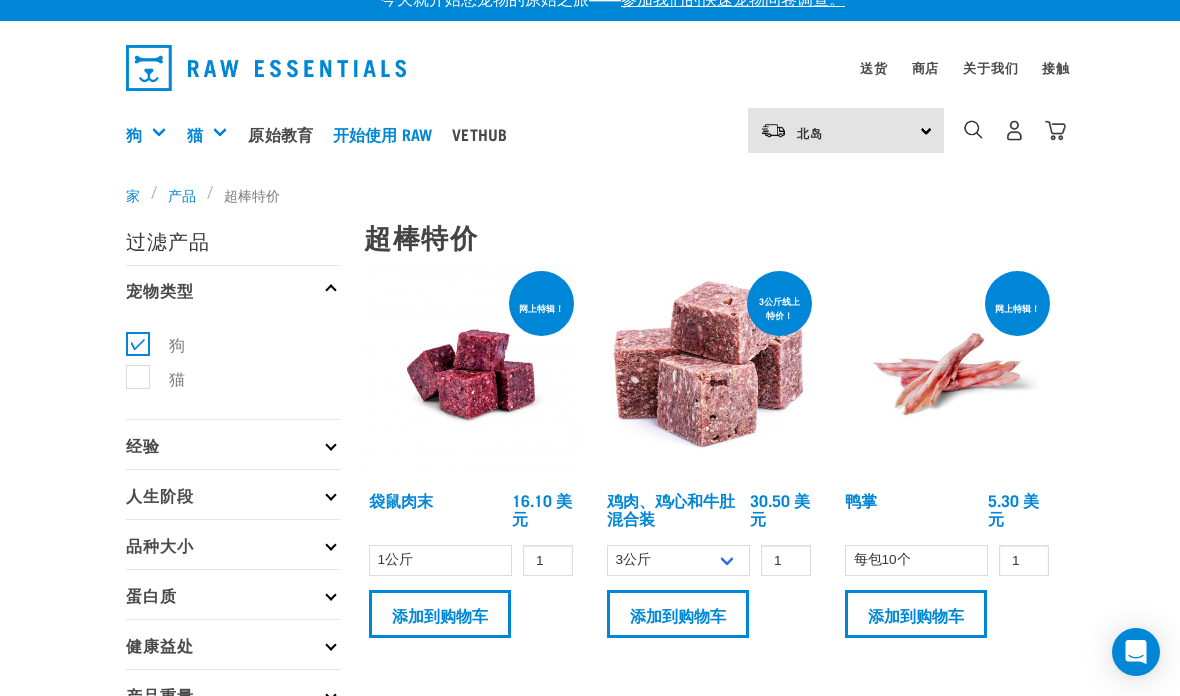 click on "冻干食品" at bounding box center [0, 0] 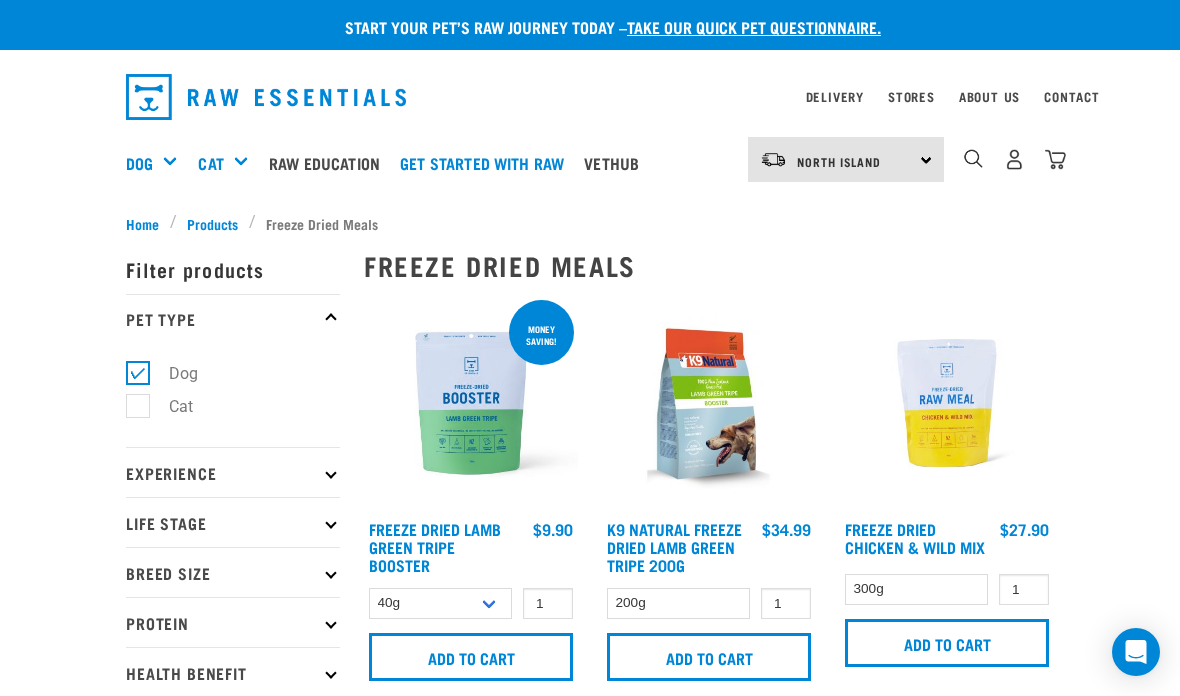 scroll, scrollTop: 0, scrollLeft: 0, axis: both 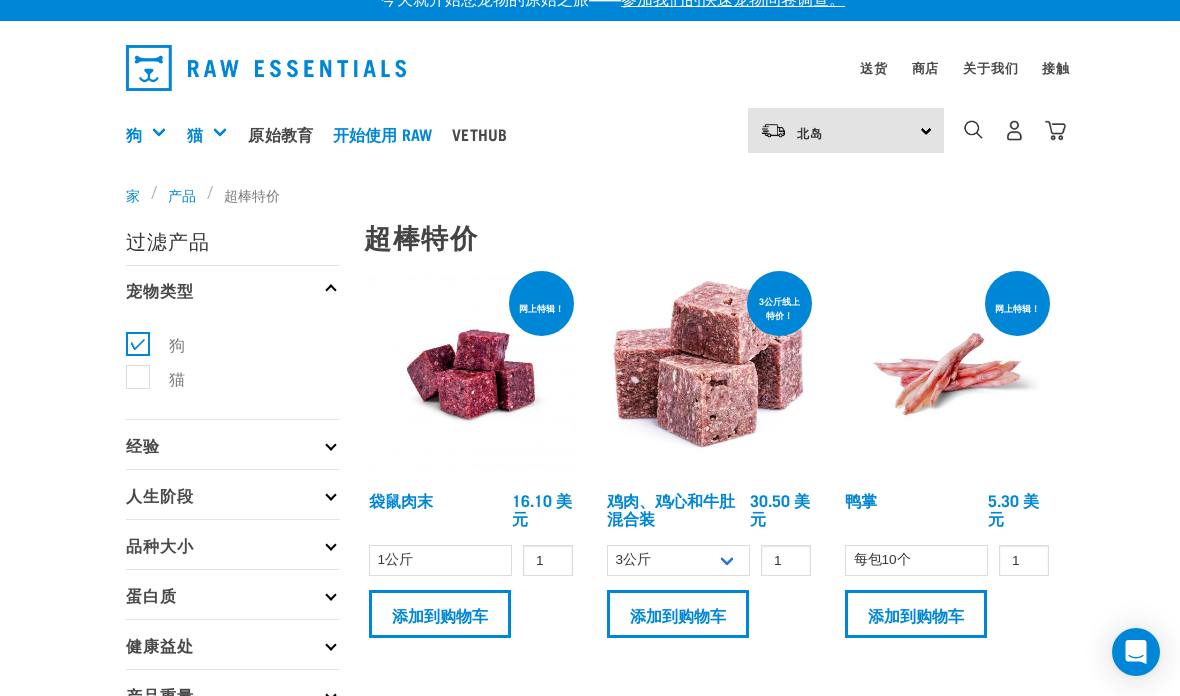 click on "散装零食" at bounding box center [0, 0] 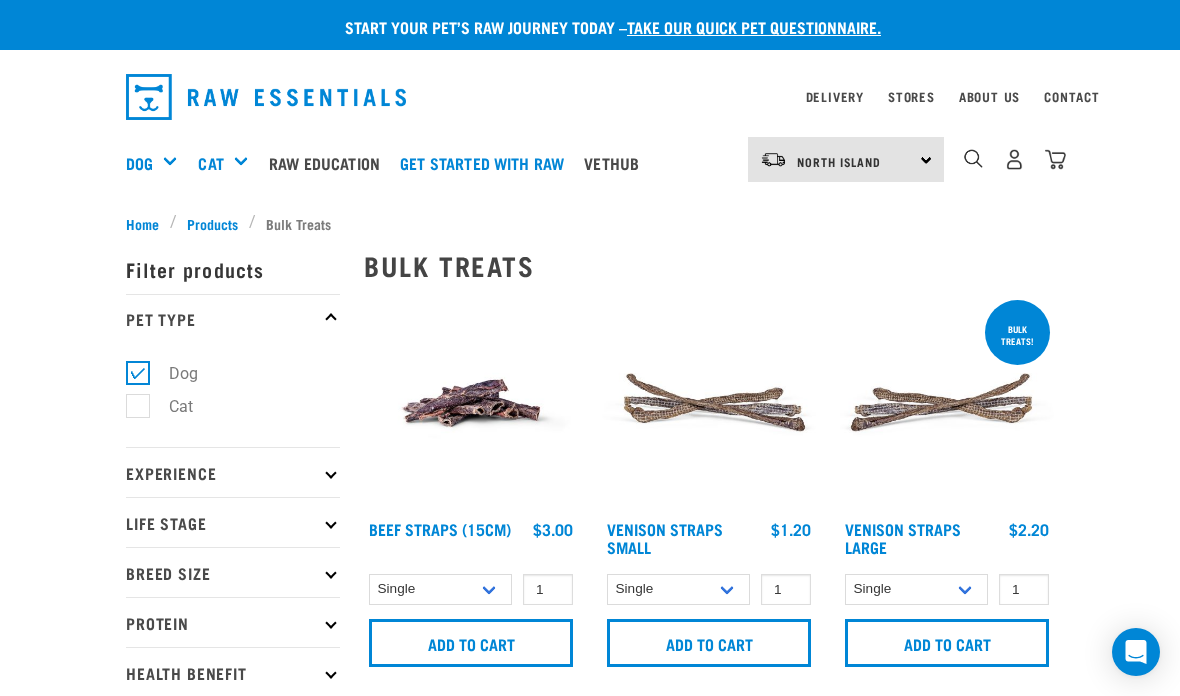 scroll, scrollTop: 0, scrollLeft: 0, axis: both 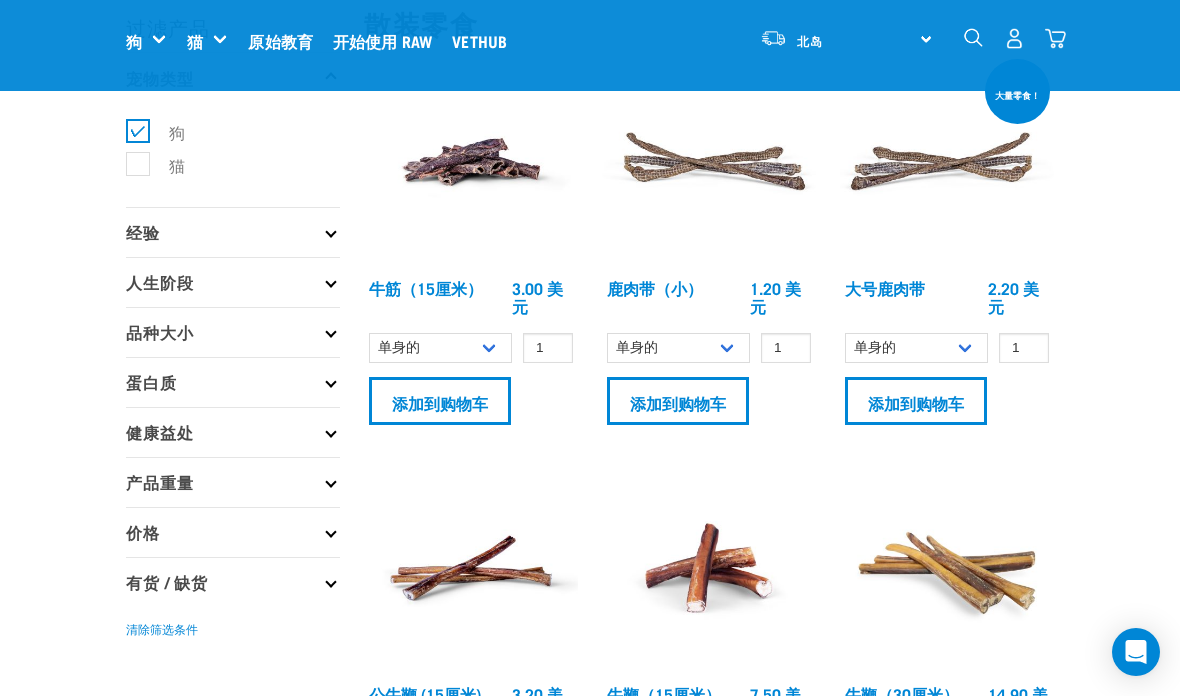 click on "零食" at bounding box center [0, 0] 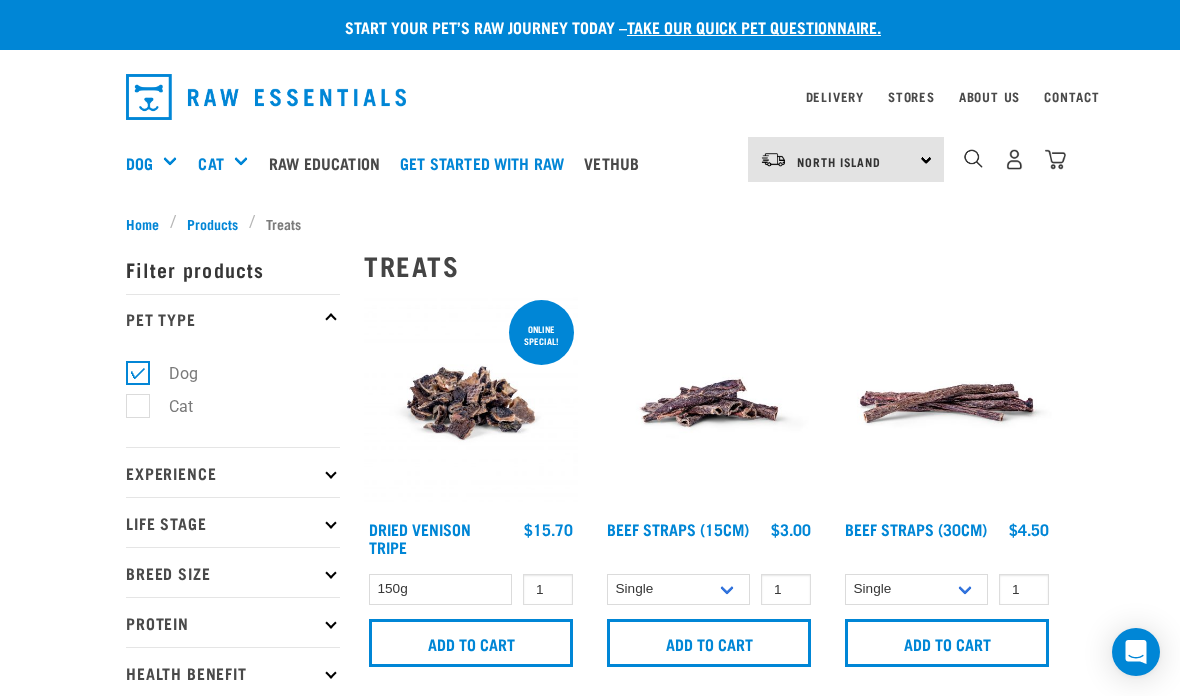 scroll, scrollTop: 0, scrollLeft: 0, axis: both 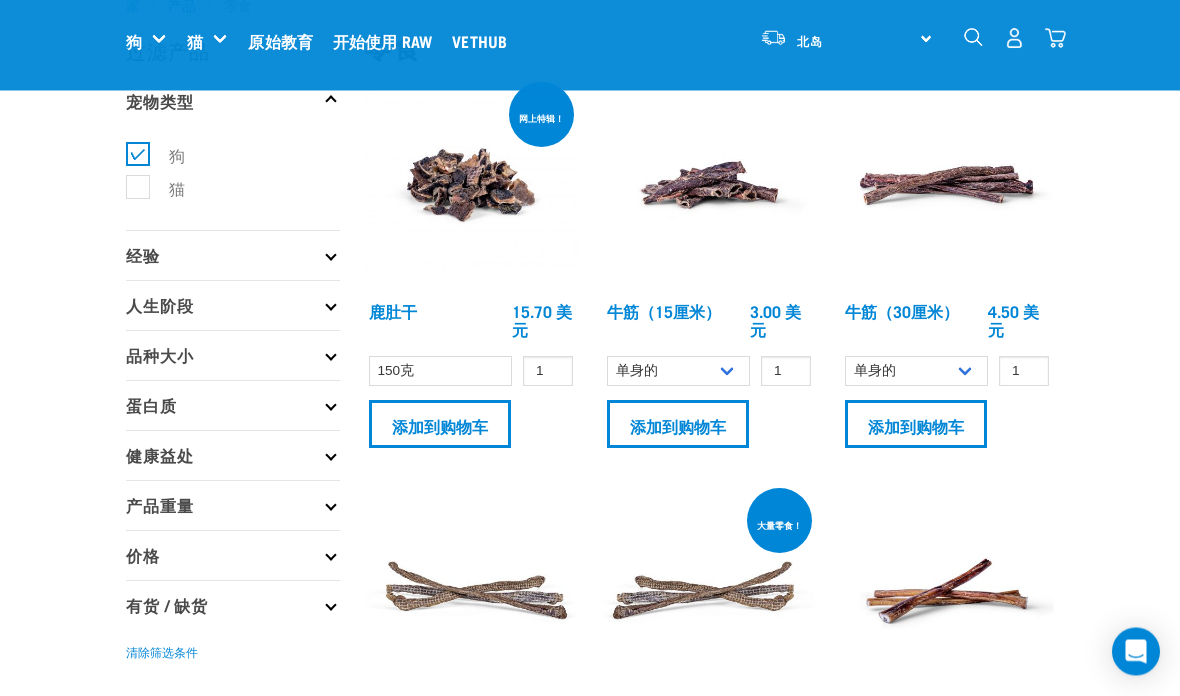 click on "鹿肚干" at bounding box center [393, 311] 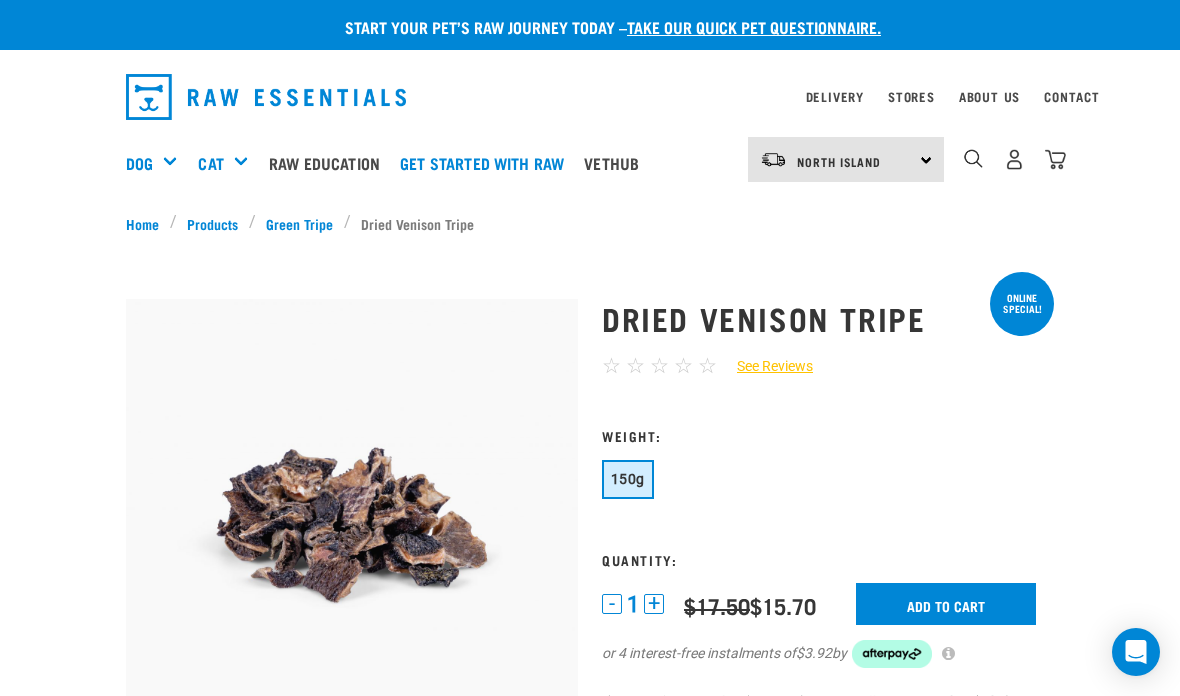 scroll, scrollTop: 0, scrollLeft: 0, axis: both 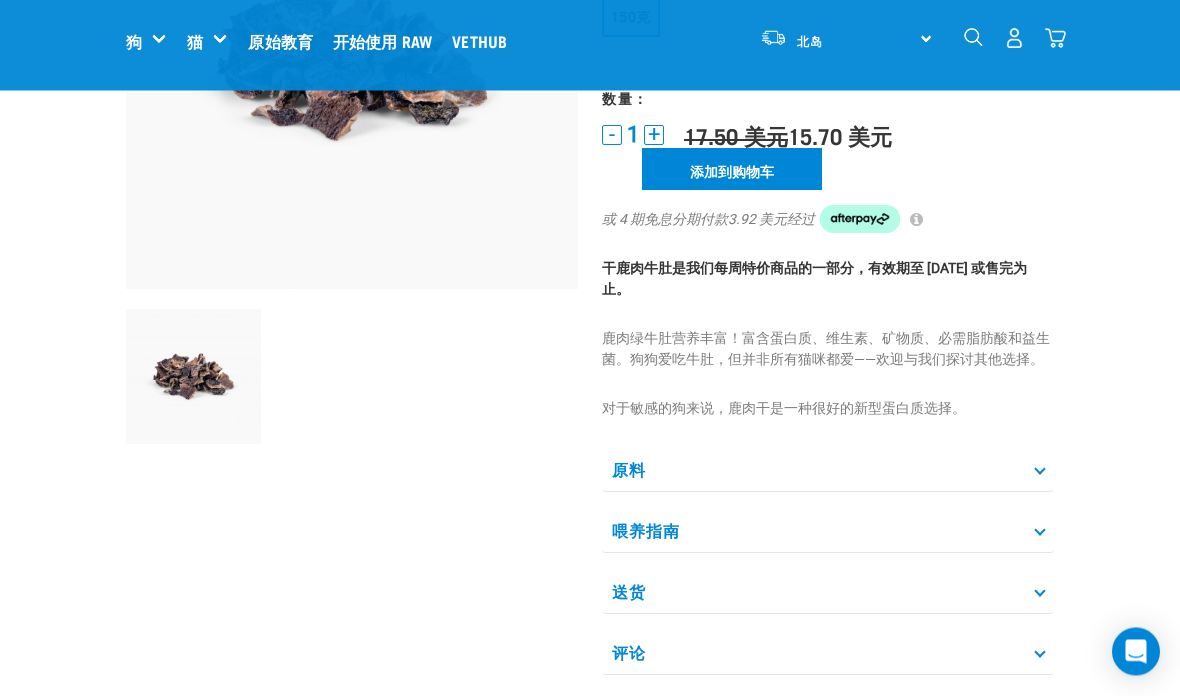 click on "原料" at bounding box center (828, 470) 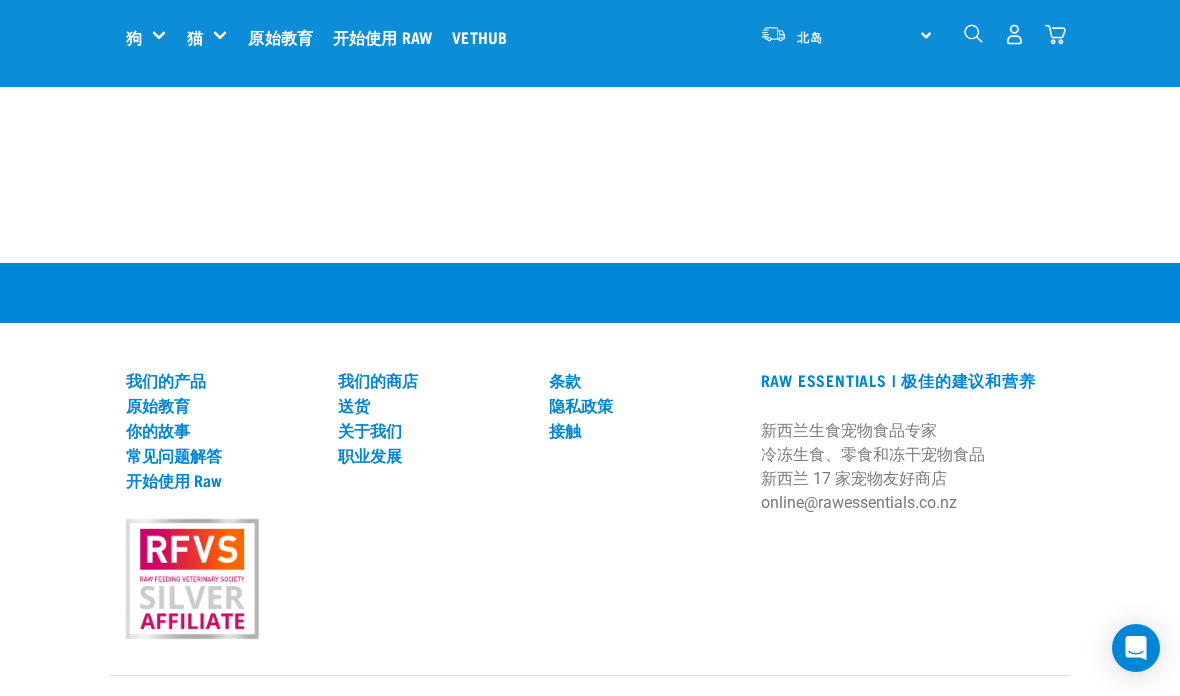 scroll, scrollTop: 2374, scrollLeft: 0, axis: vertical 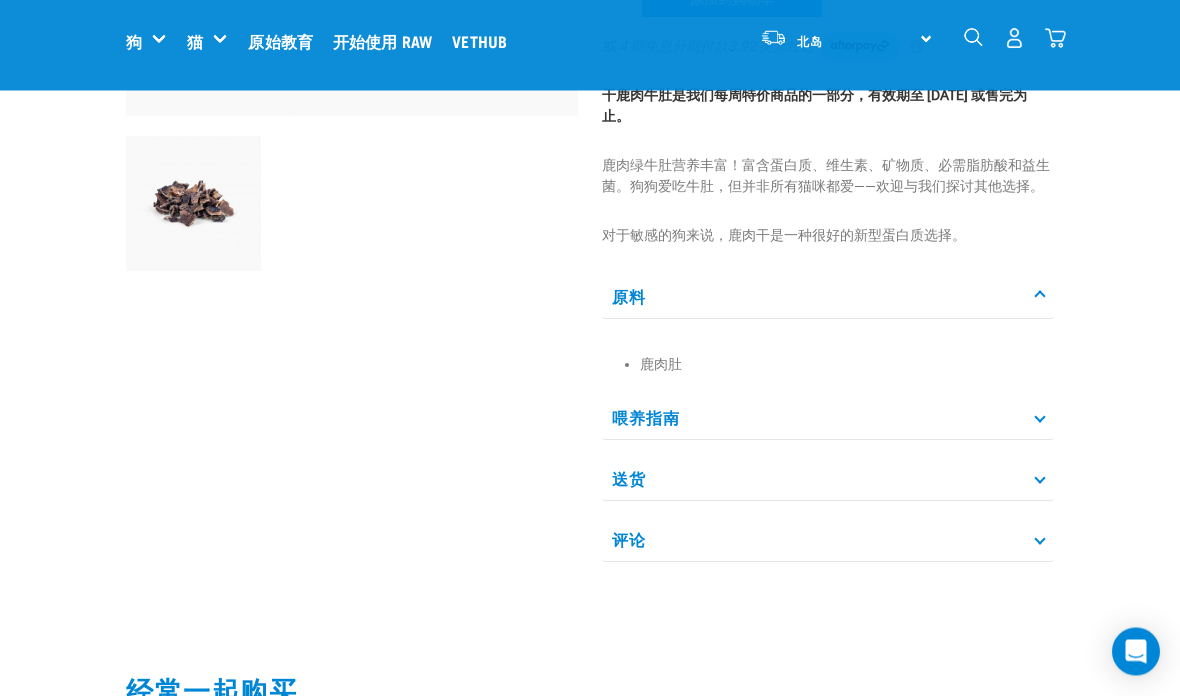 click on "喂养指南" at bounding box center (828, 418) 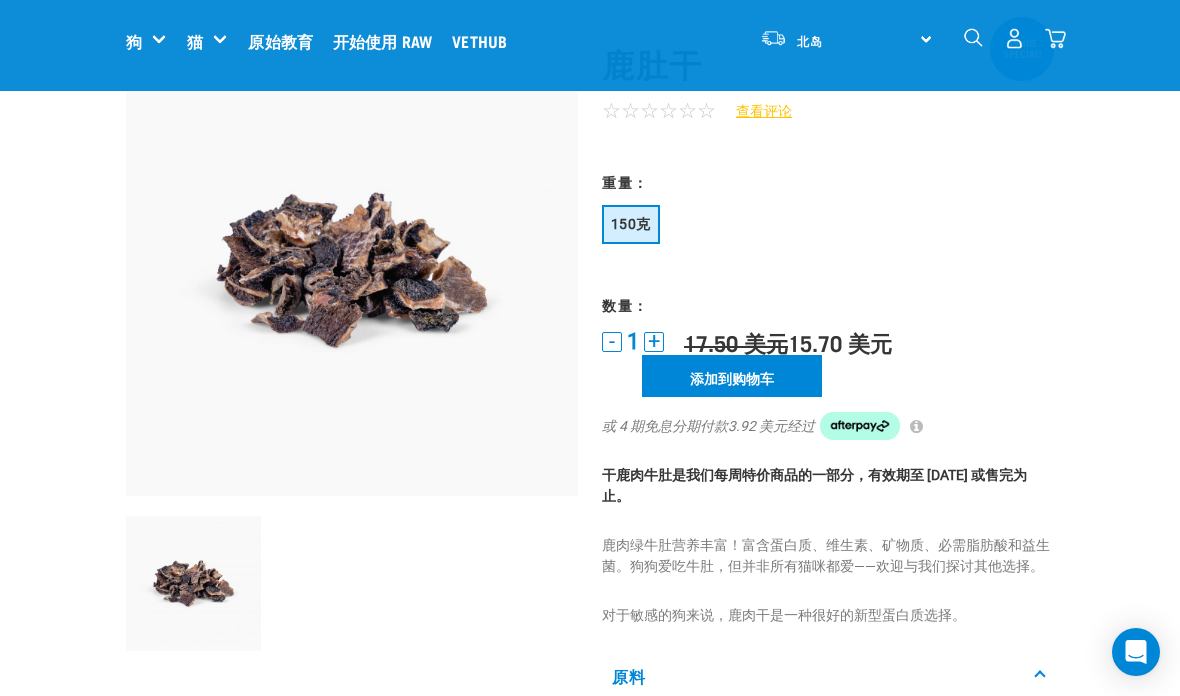 scroll, scrollTop: 0, scrollLeft: 0, axis: both 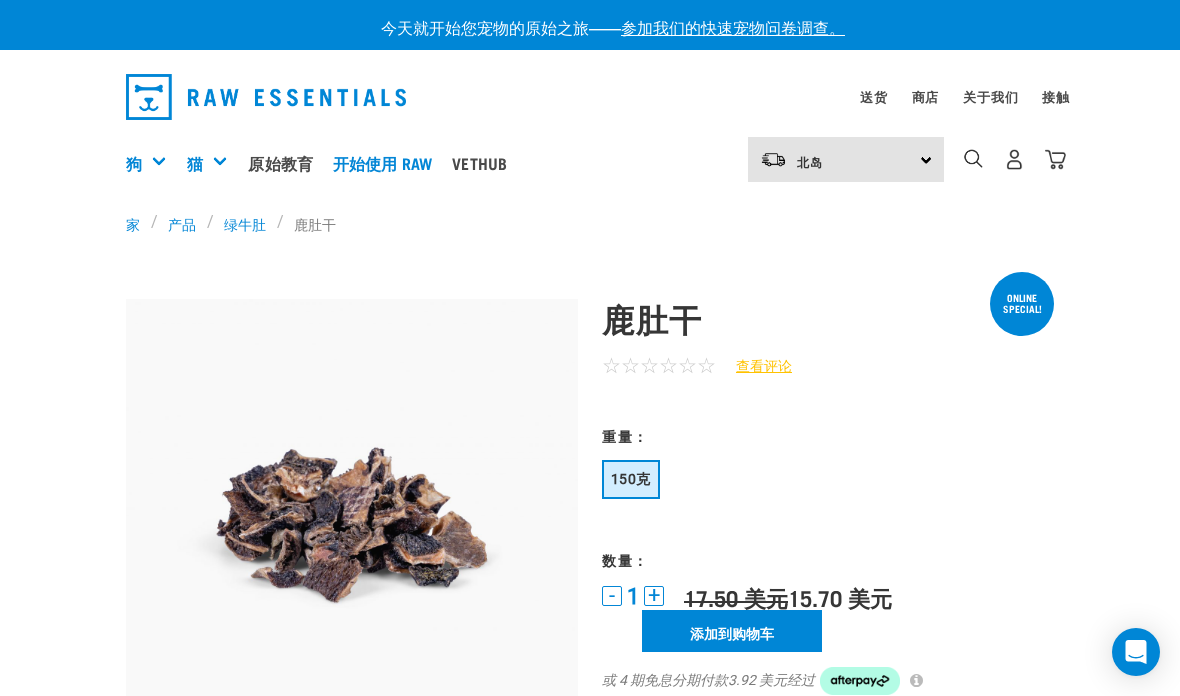 click on "绿牛肚" at bounding box center (0, 0) 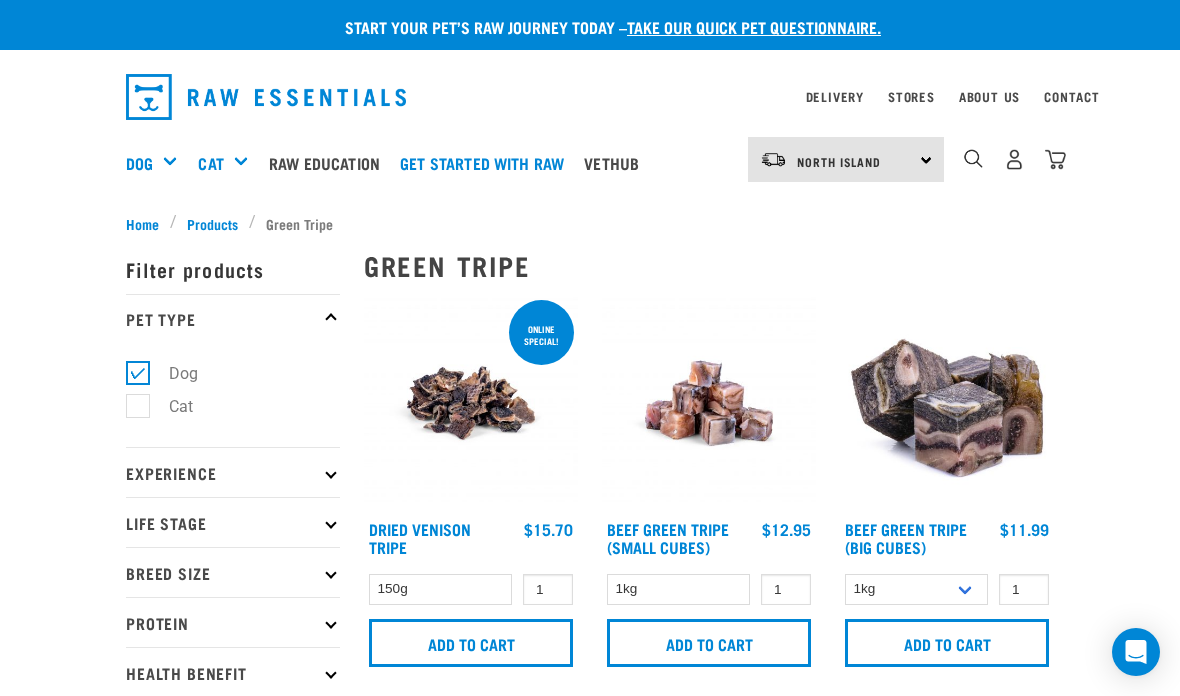 scroll, scrollTop: 0, scrollLeft: 0, axis: both 